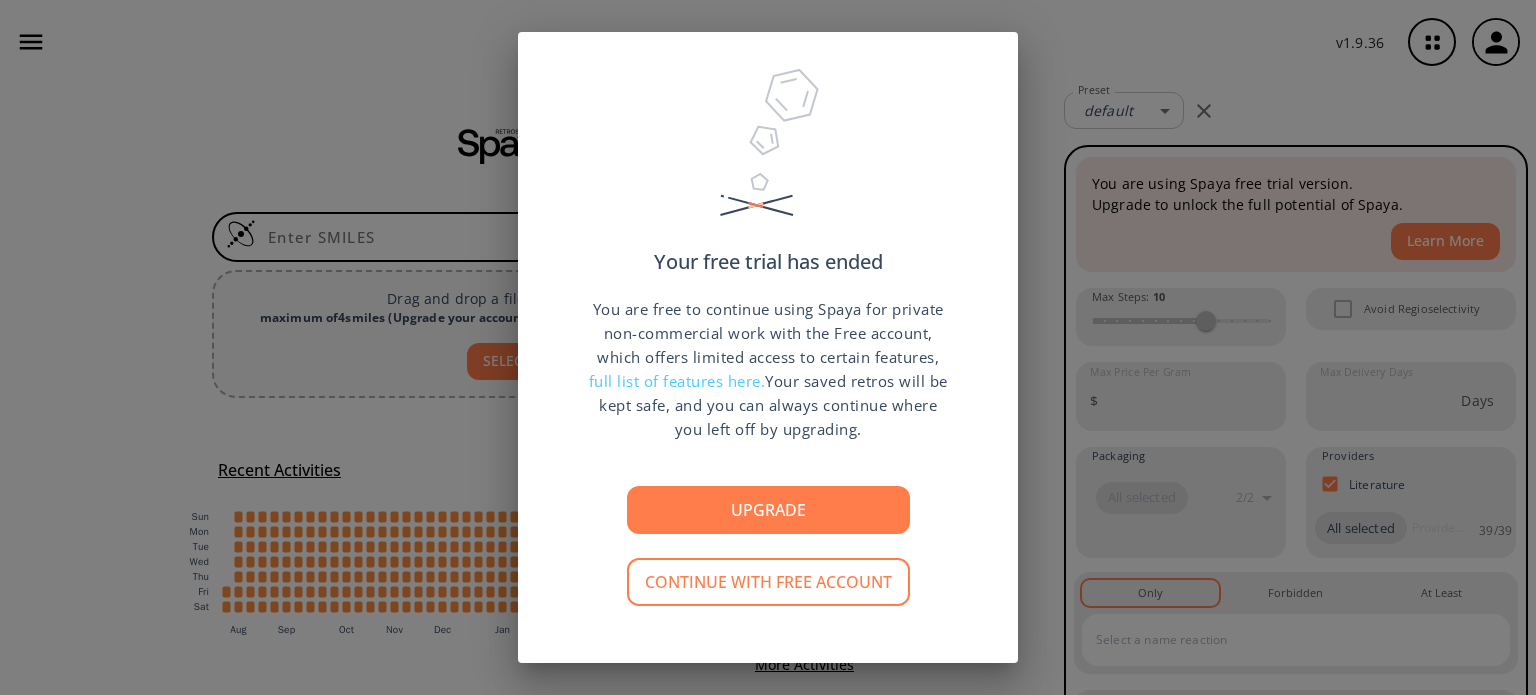 scroll, scrollTop: 0, scrollLeft: 0, axis: both 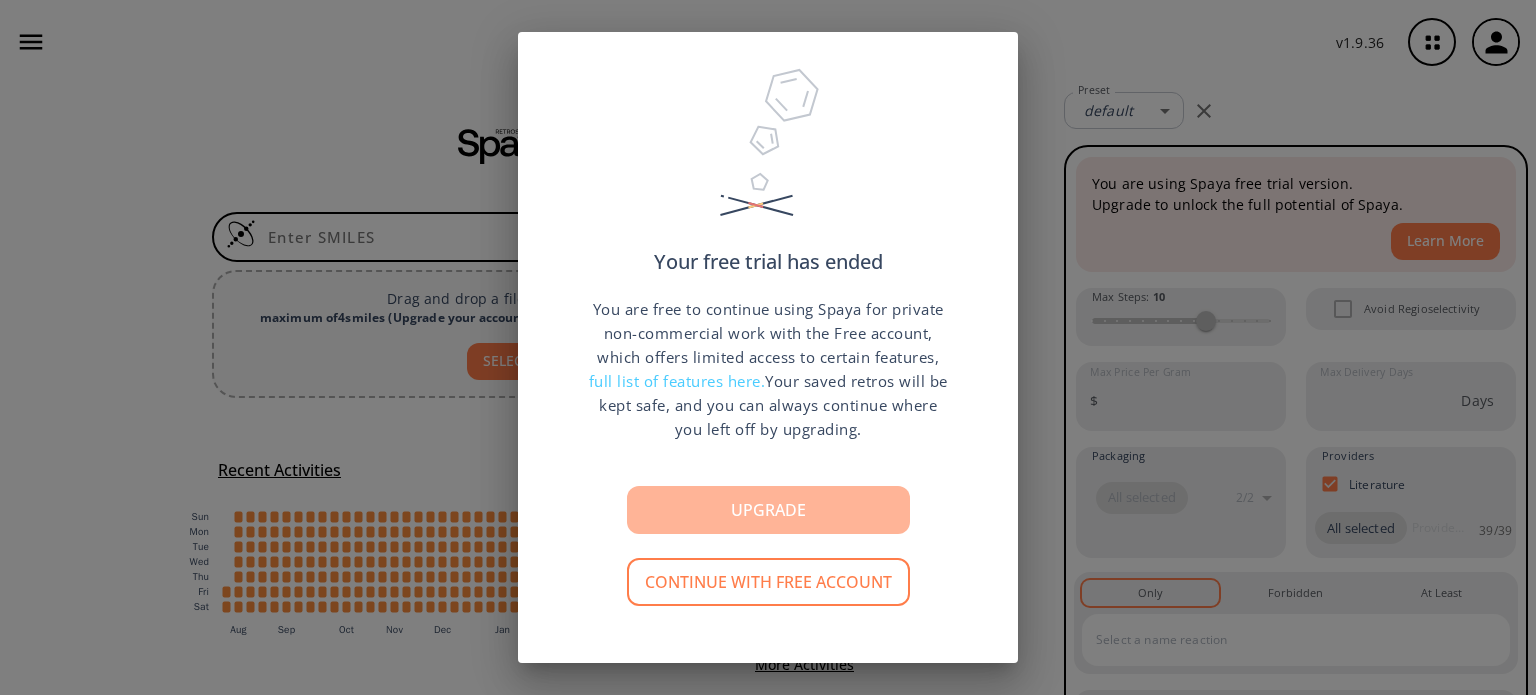 click on "Upgrade" at bounding box center [768, 510] 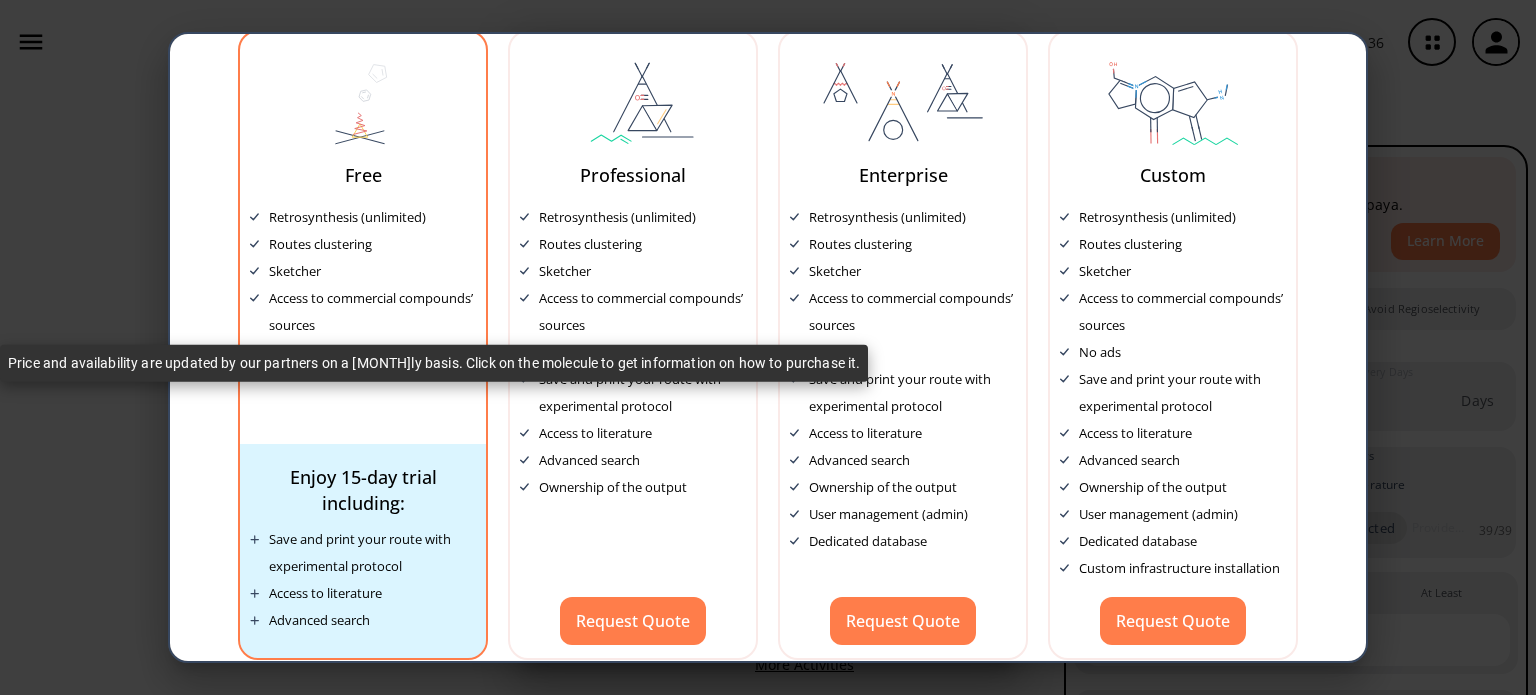 scroll, scrollTop: 122, scrollLeft: 0, axis: vertical 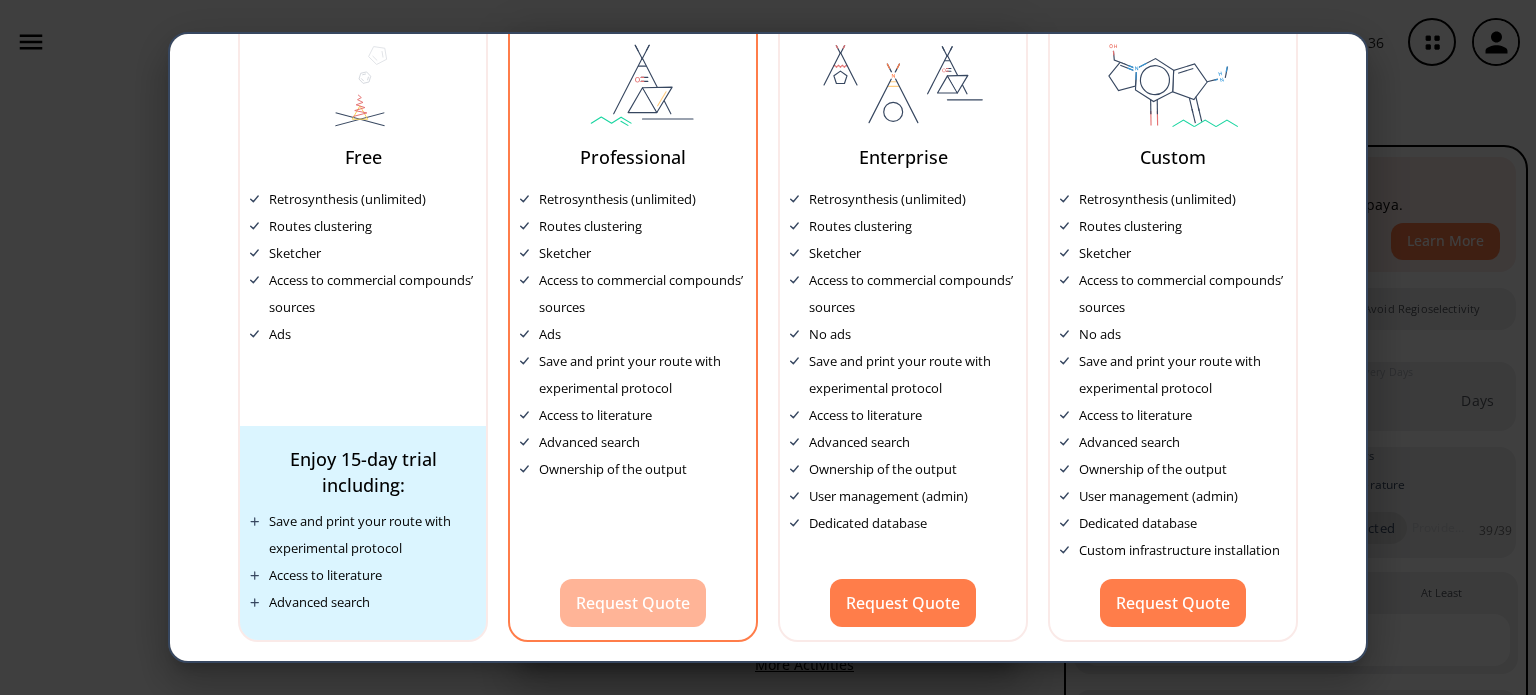 click on "Request Quote" at bounding box center (633, 603) 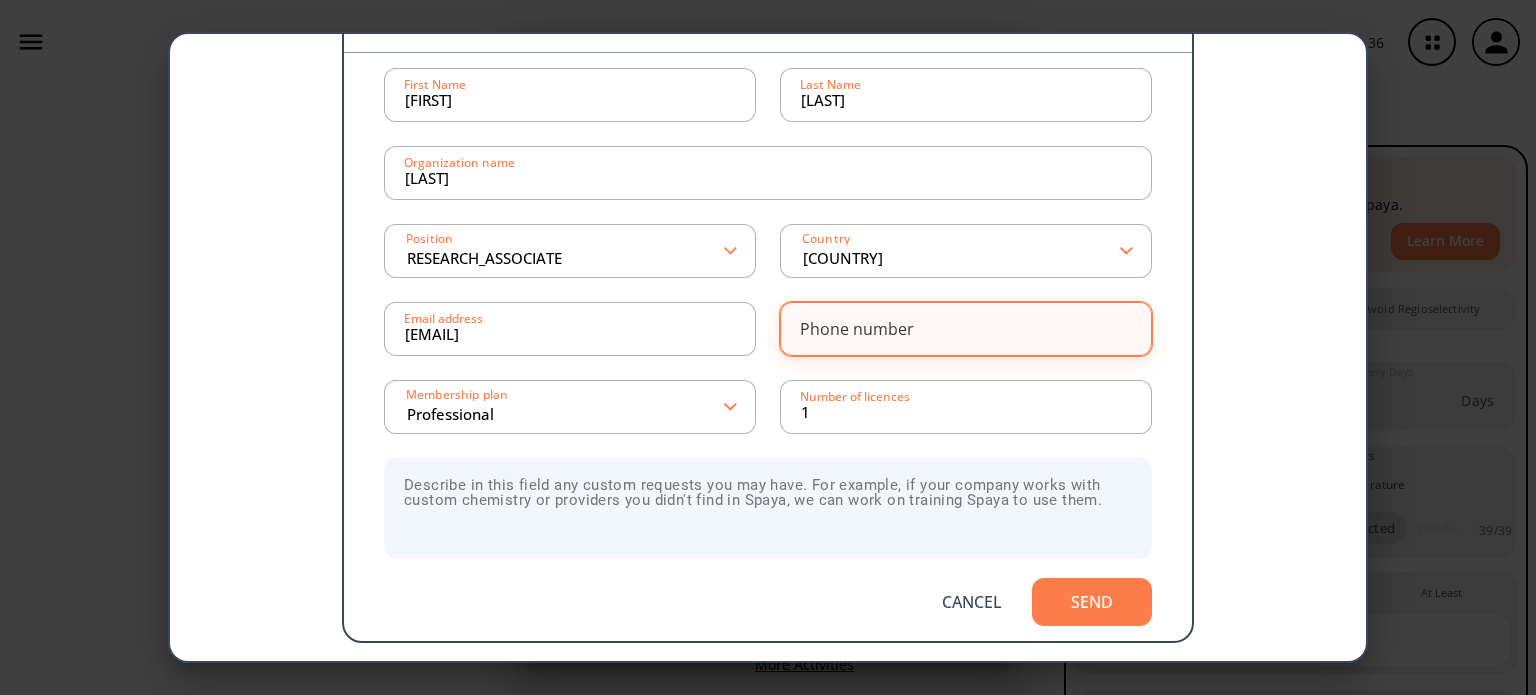 scroll, scrollTop: 154, scrollLeft: 0, axis: vertical 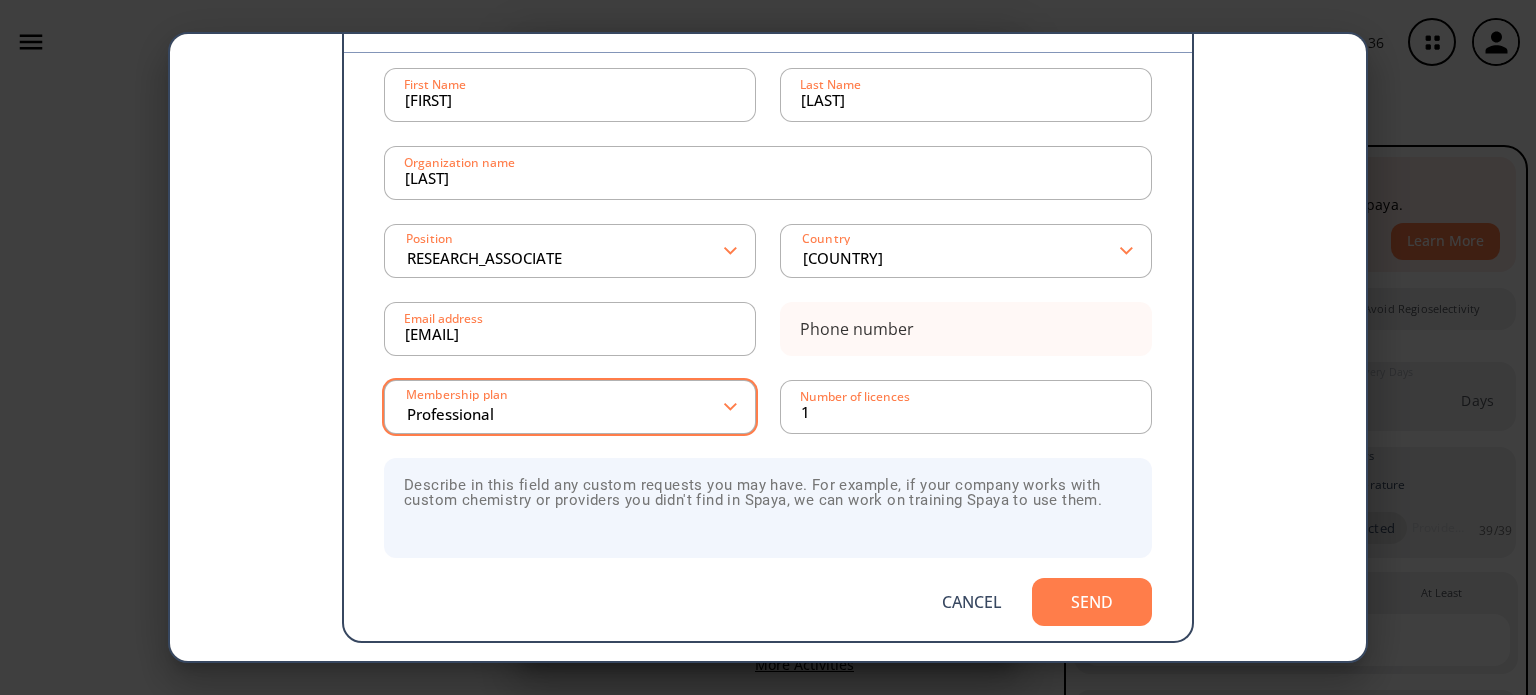 click on "Professional" at bounding box center [565, 407] 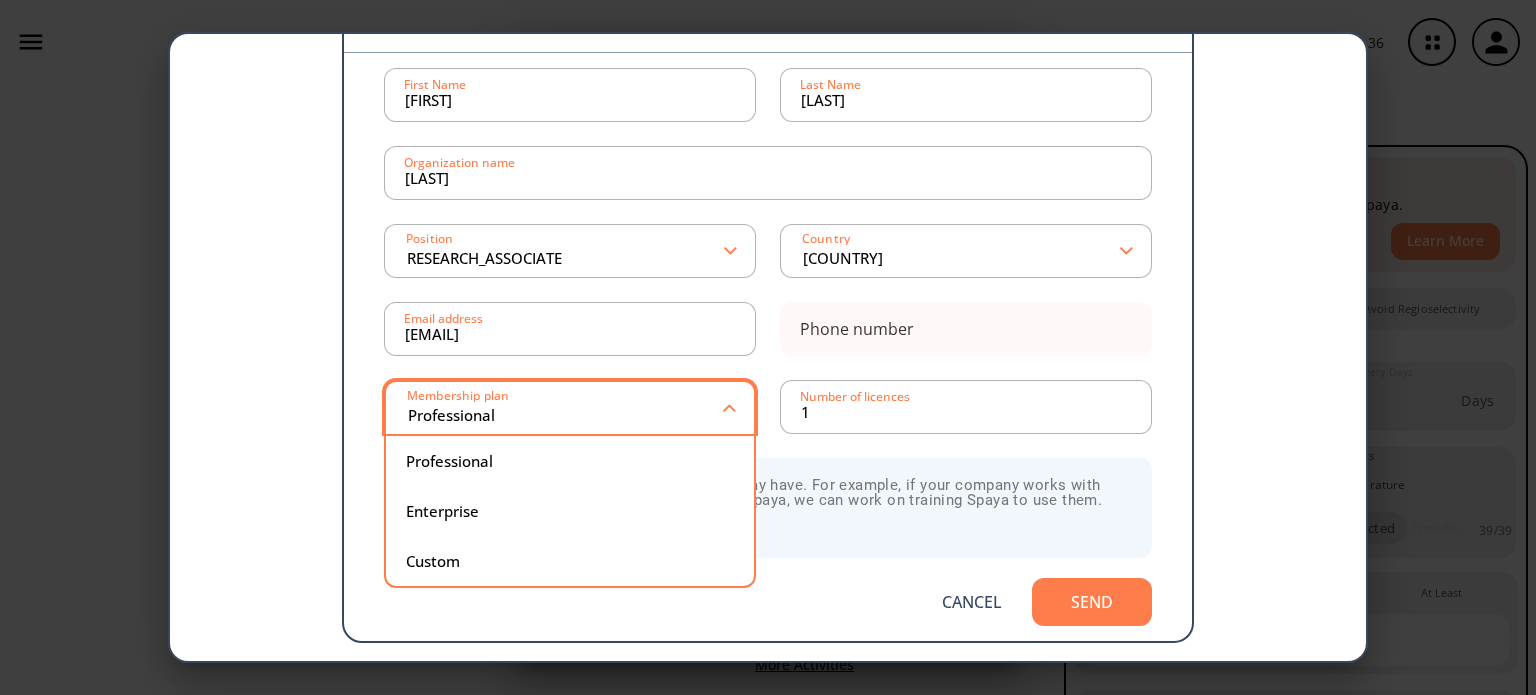 click on "Professional" at bounding box center [565, 408] 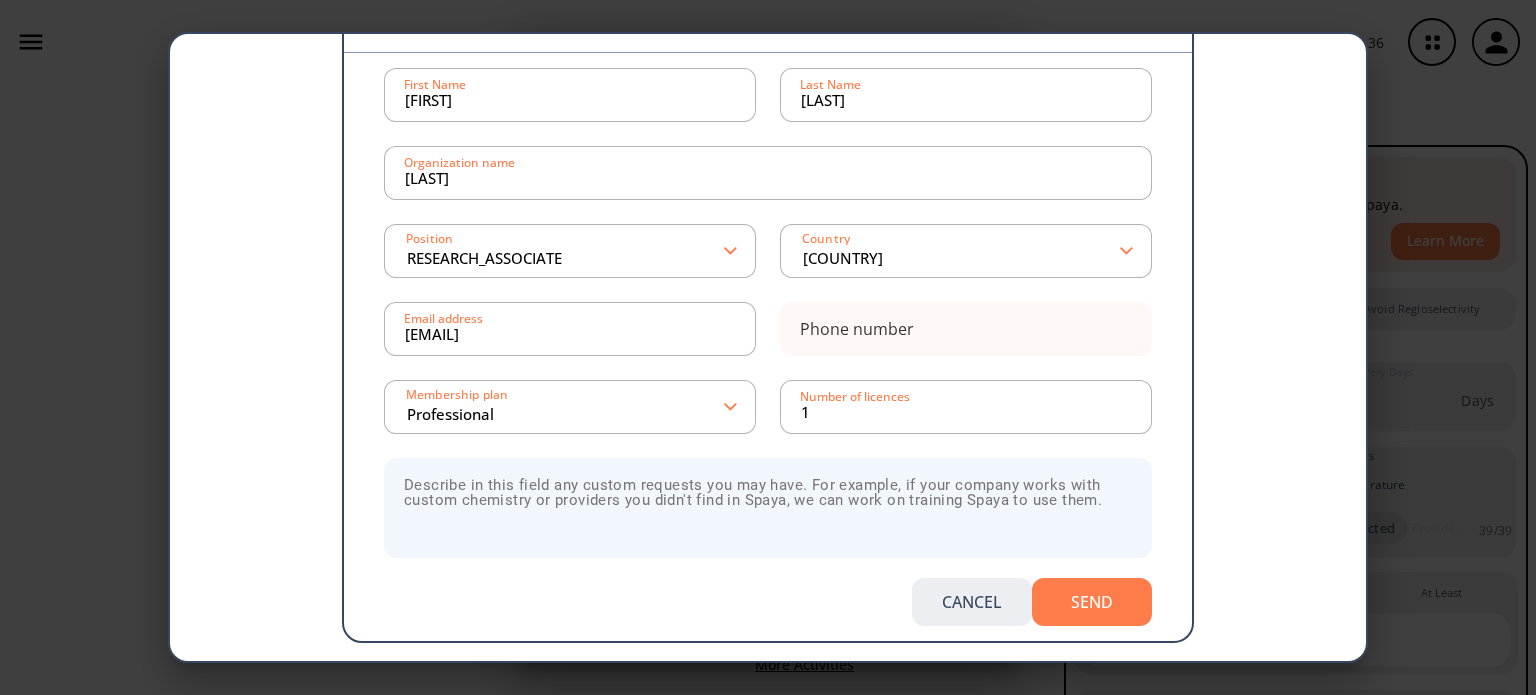 click on "Cancel" at bounding box center (972, 602) 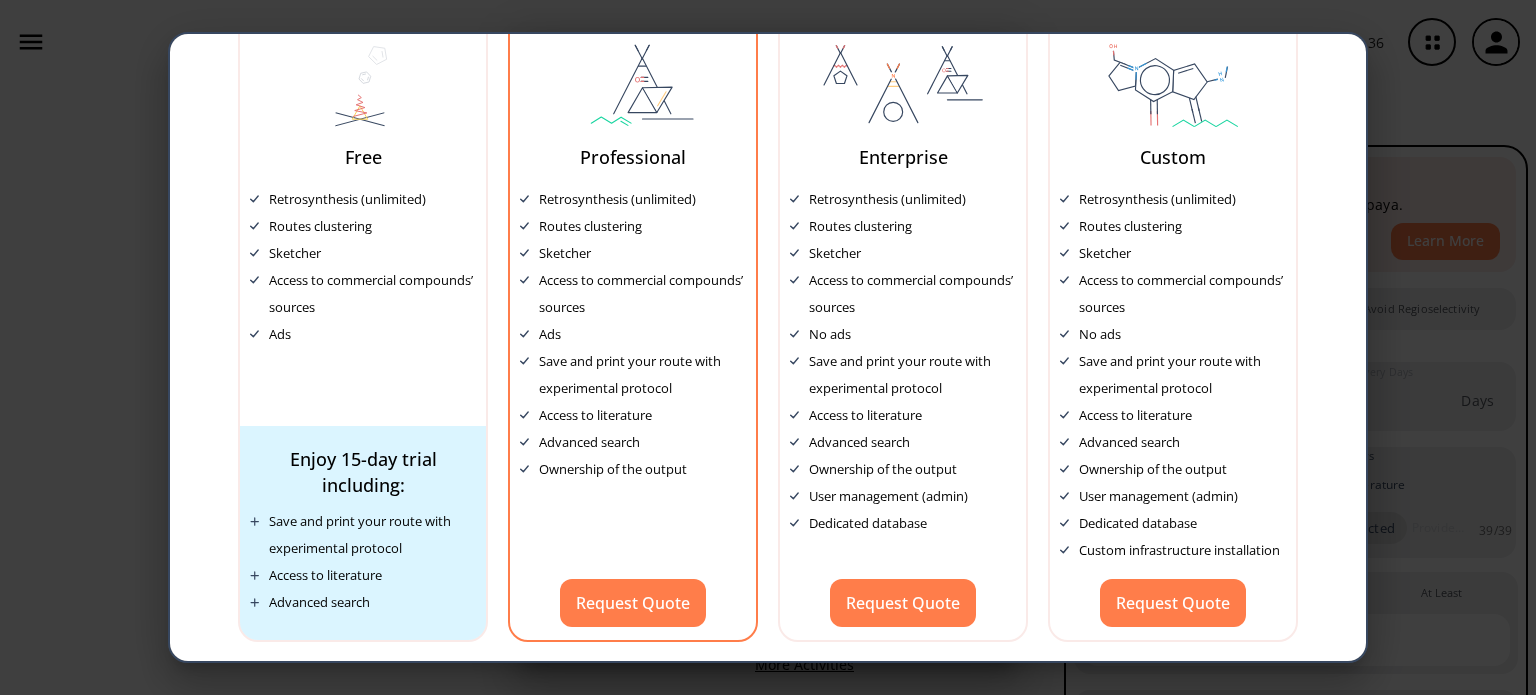 scroll, scrollTop: 121, scrollLeft: 0, axis: vertical 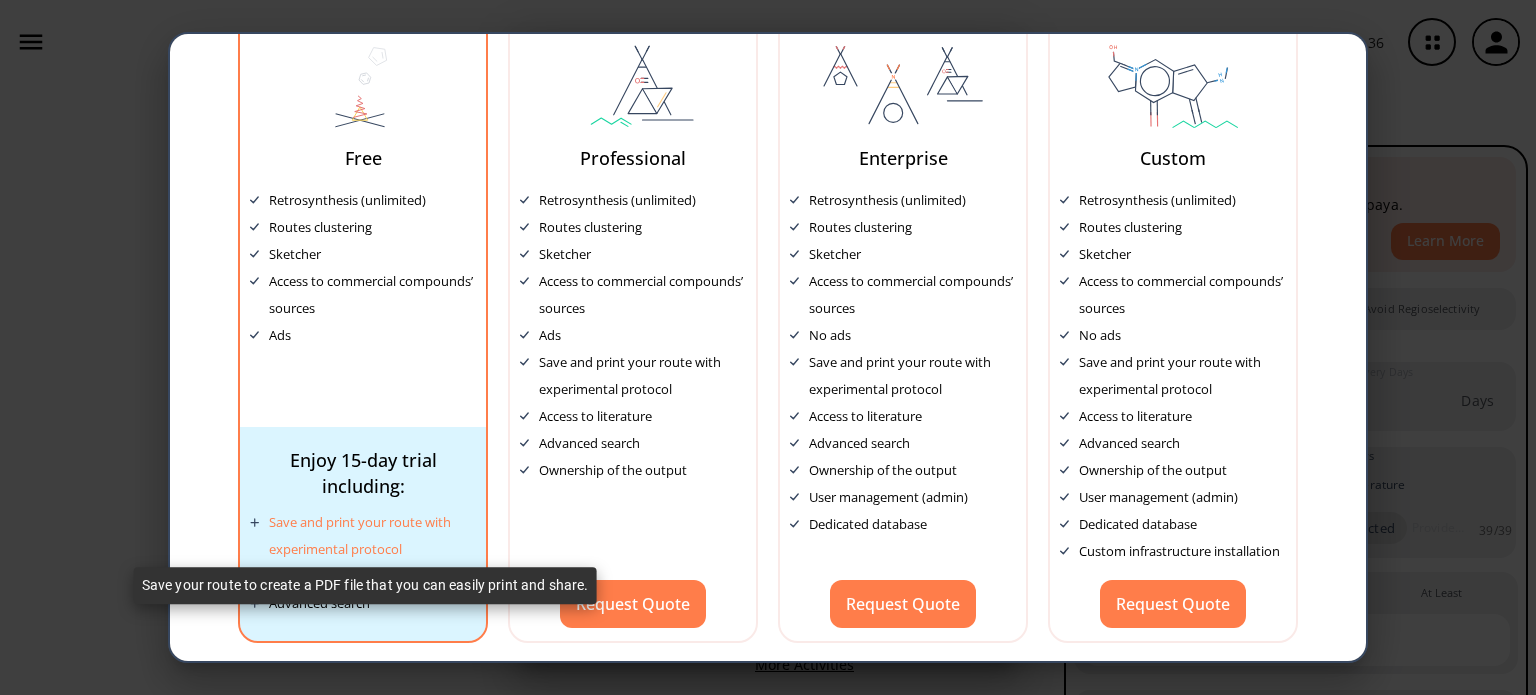 click on "Save and print your route with experimental protocol" at bounding box center [372, 536] 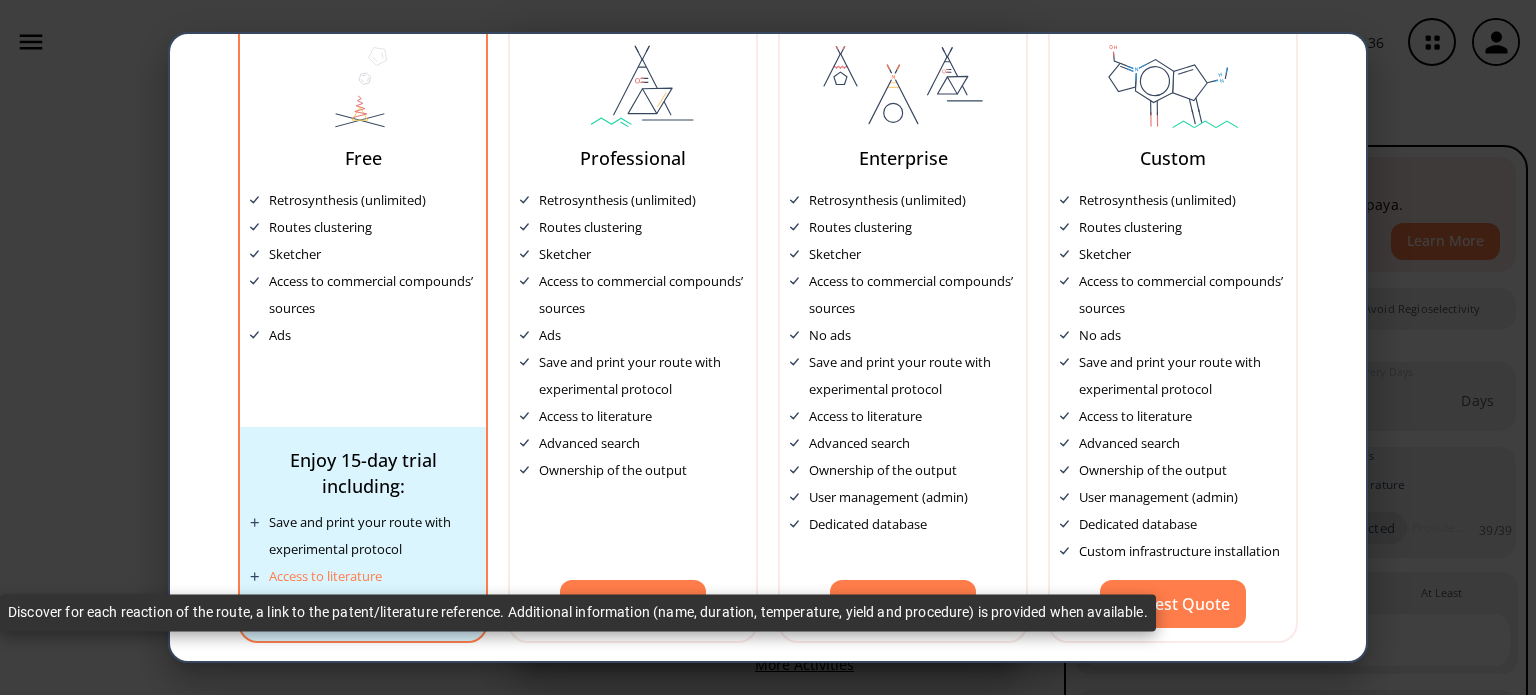 click on "Access to literature" at bounding box center (325, 576) 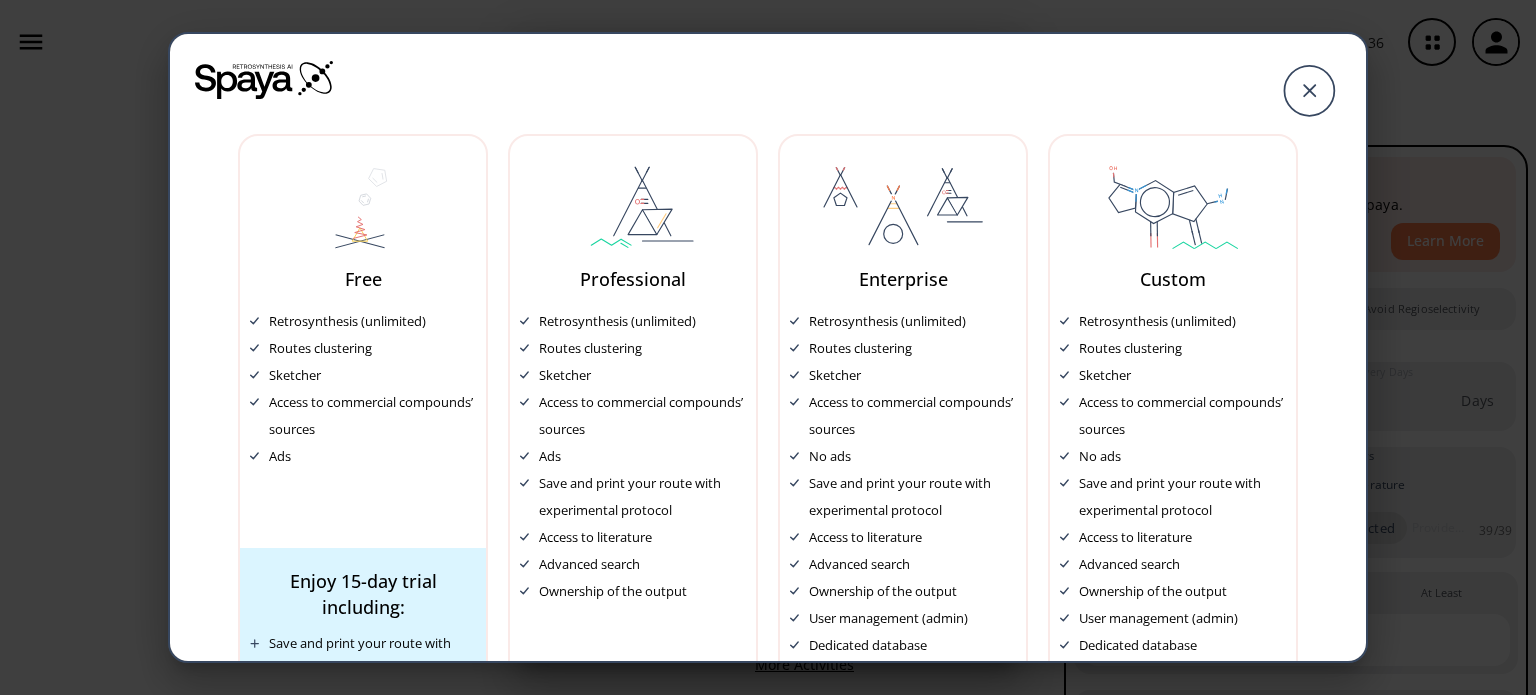 scroll, scrollTop: 0, scrollLeft: 0, axis: both 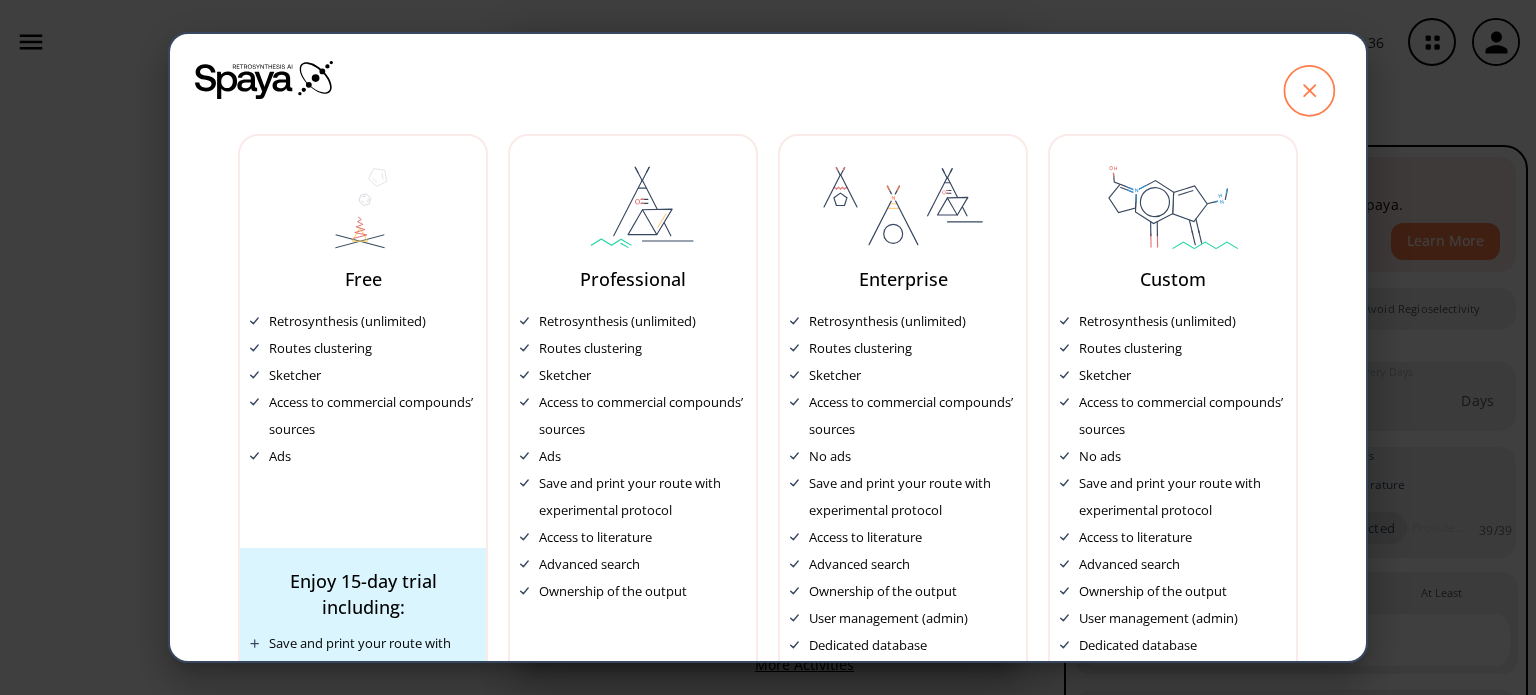 click 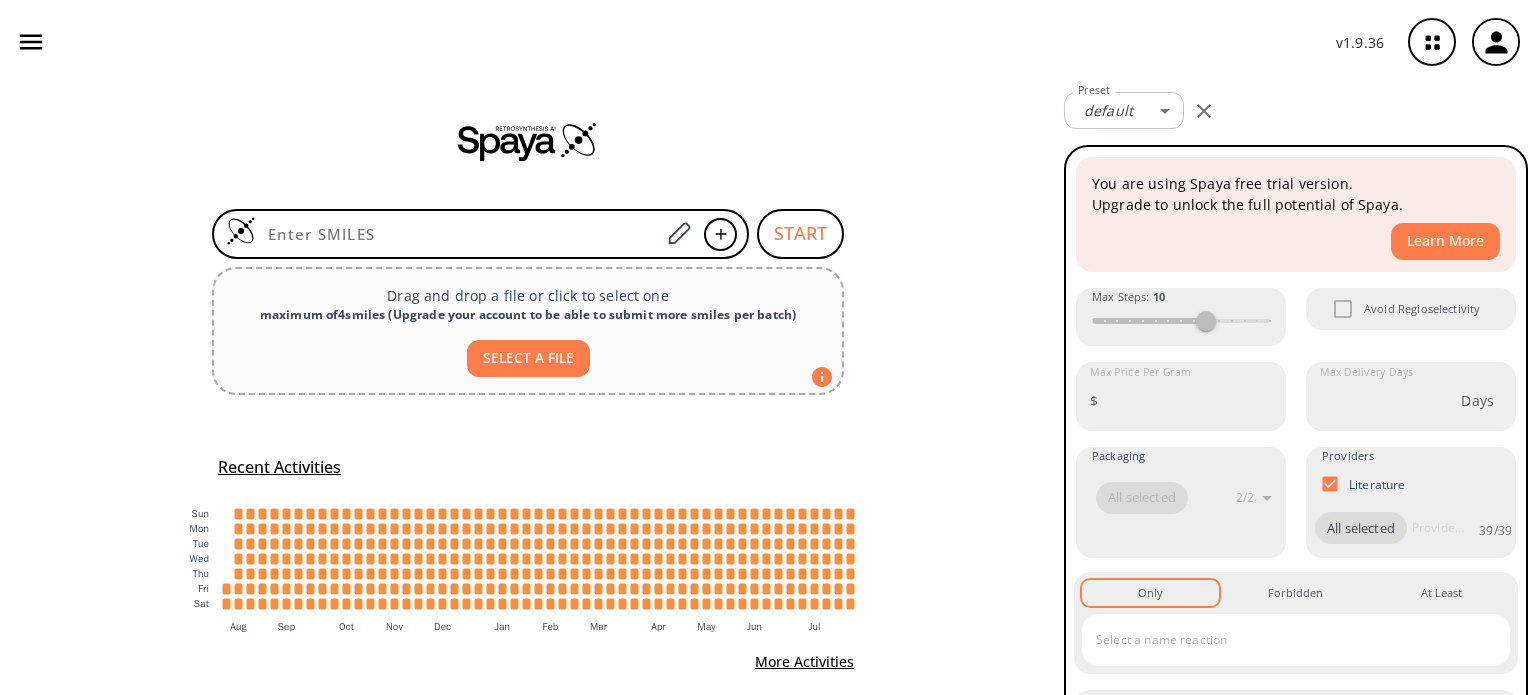 scroll, scrollTop: 36, scrollLeft: 0, axis: vertical 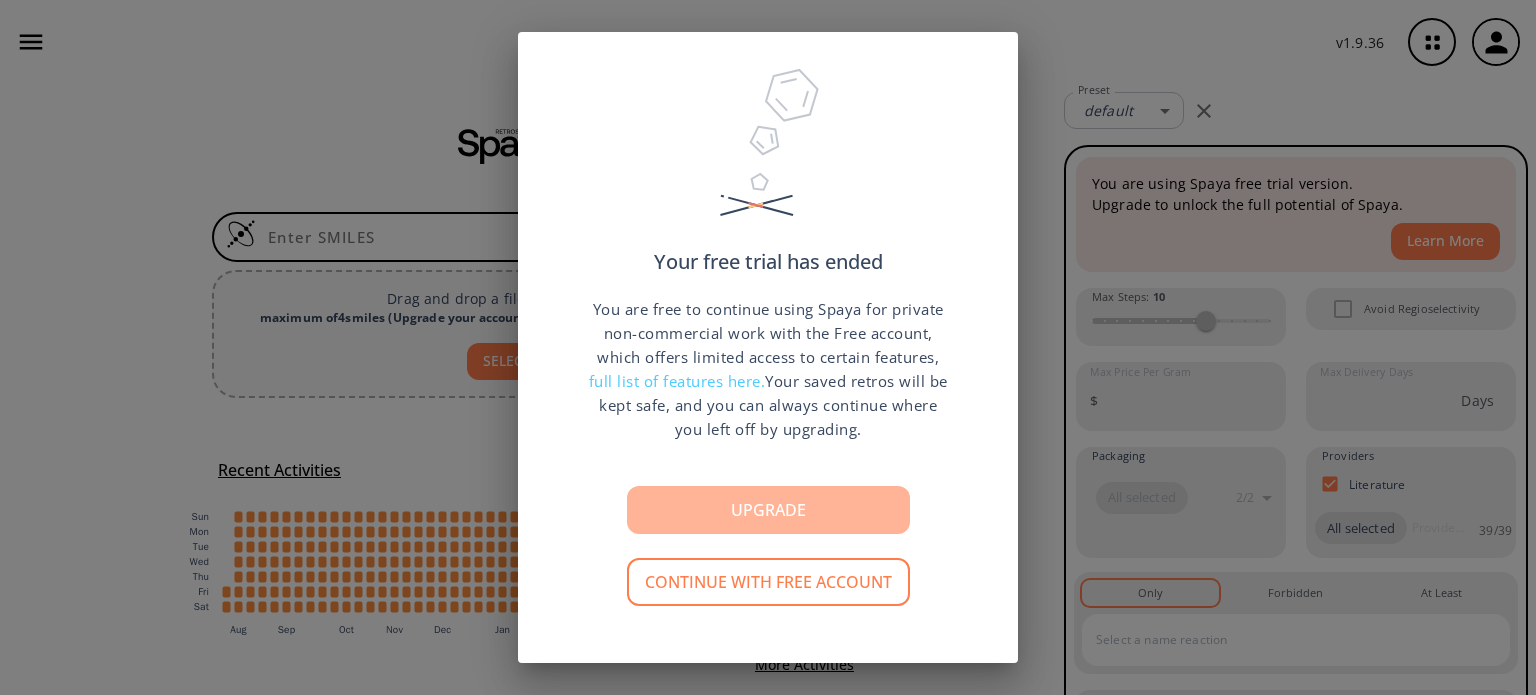 click on "Upgrade" at bounding box center [768, 510] 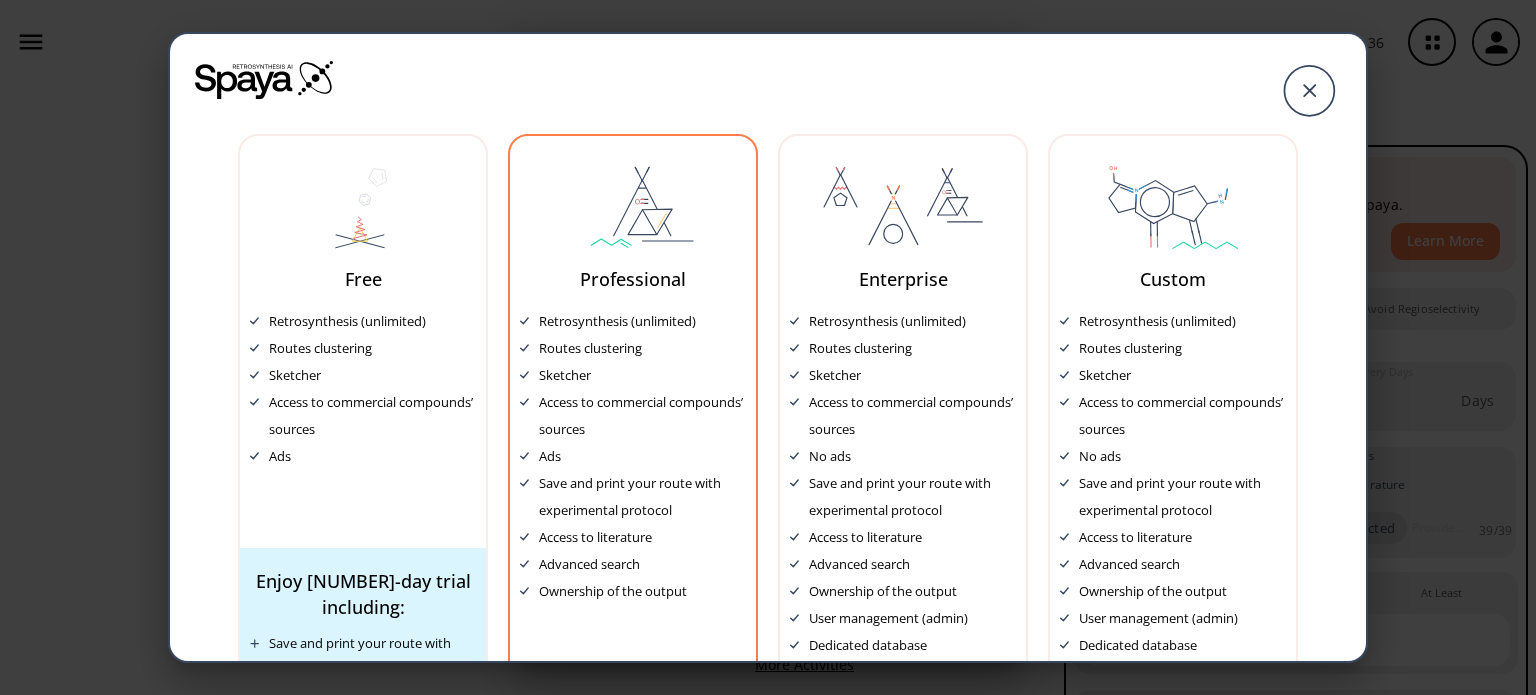 scroll, scrollTop: 122, scrollLeft: 0, axis: vertical 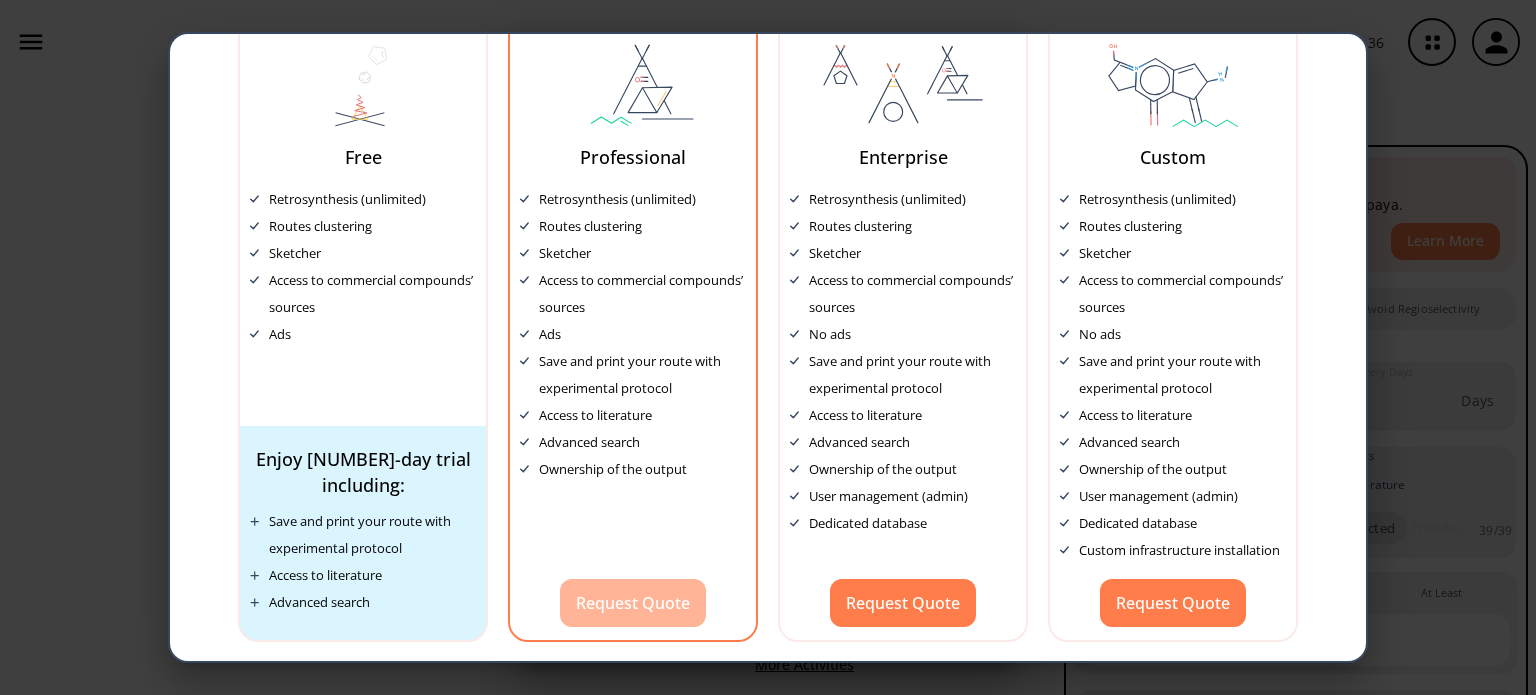 click on "Request Quote" at bounding box center (633, 603) 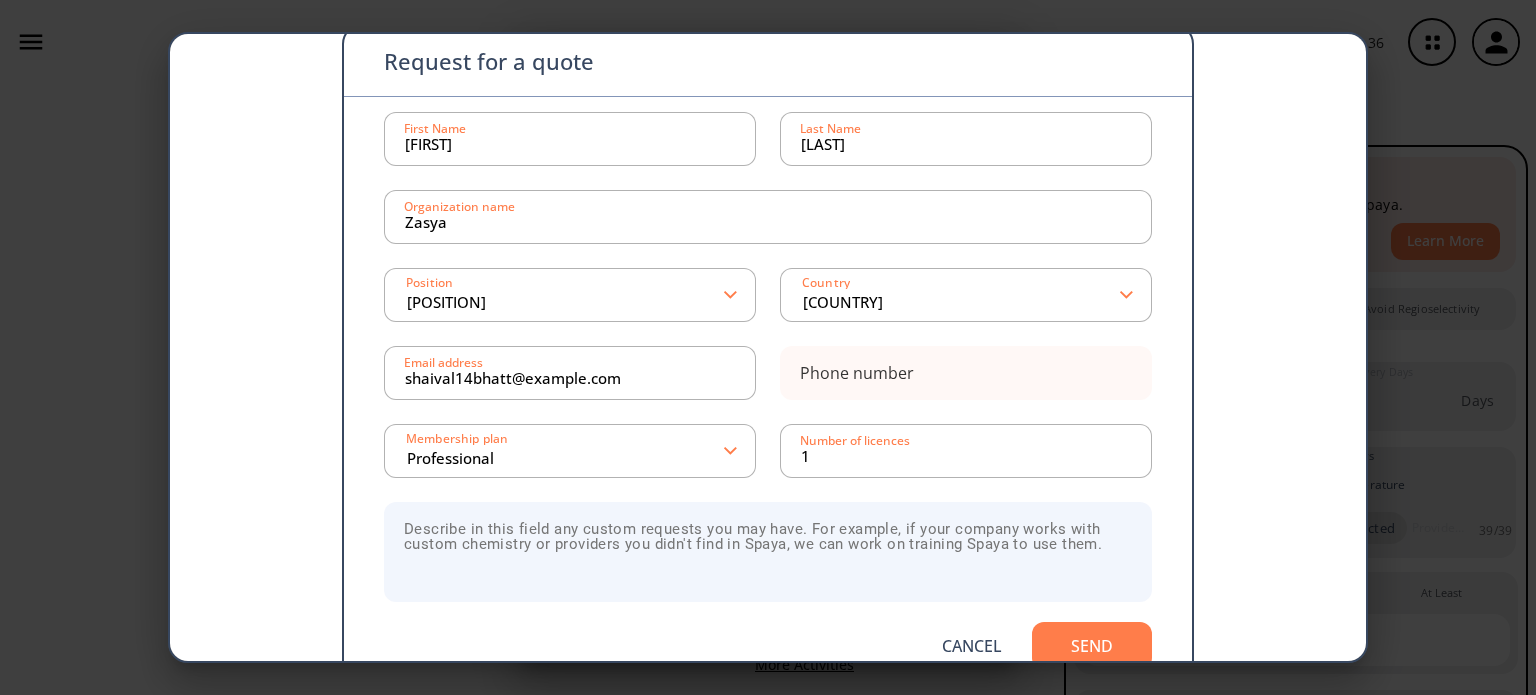 scroll, scrollTop: 112, scrollLeft: 0, axis: vertical 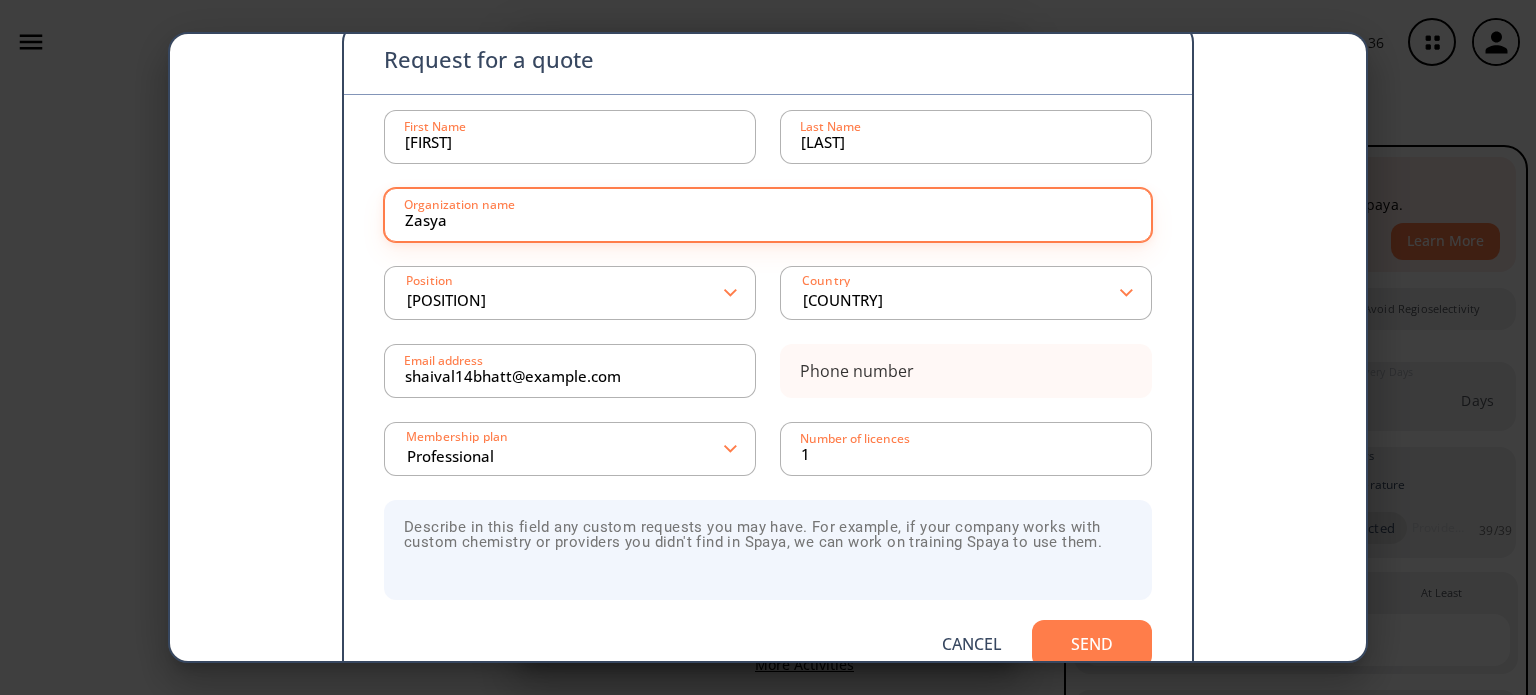 click on "Zasya Organization name" at bounding box center (768, 215) 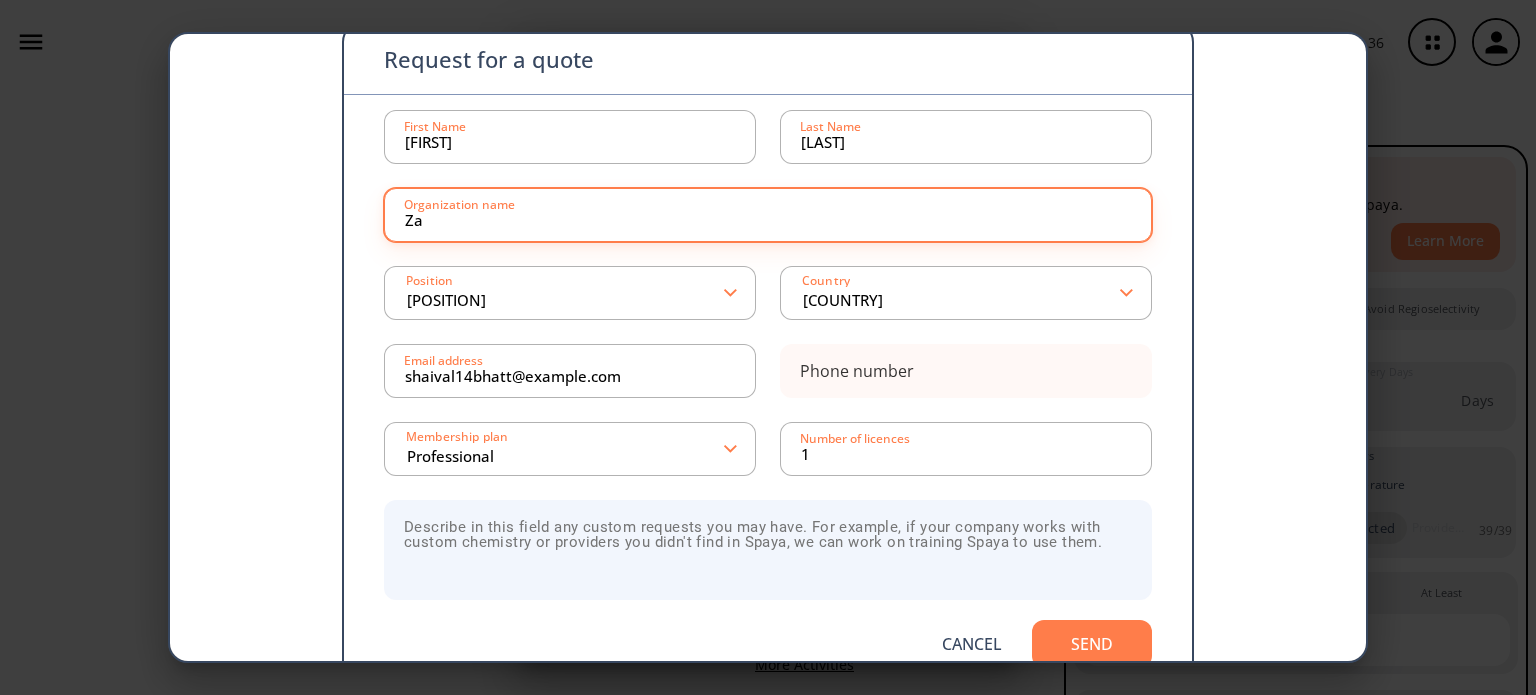 type on "Z" 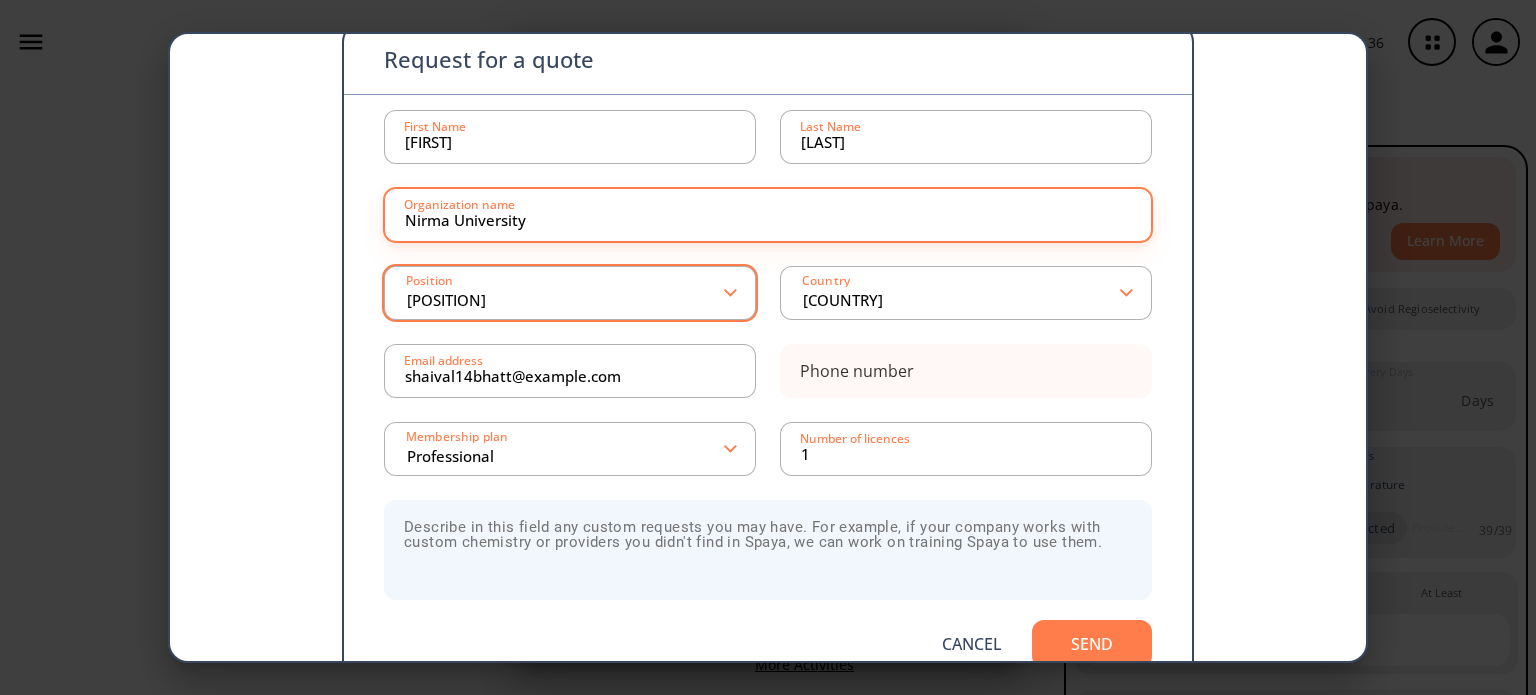 type on "Nirma University" 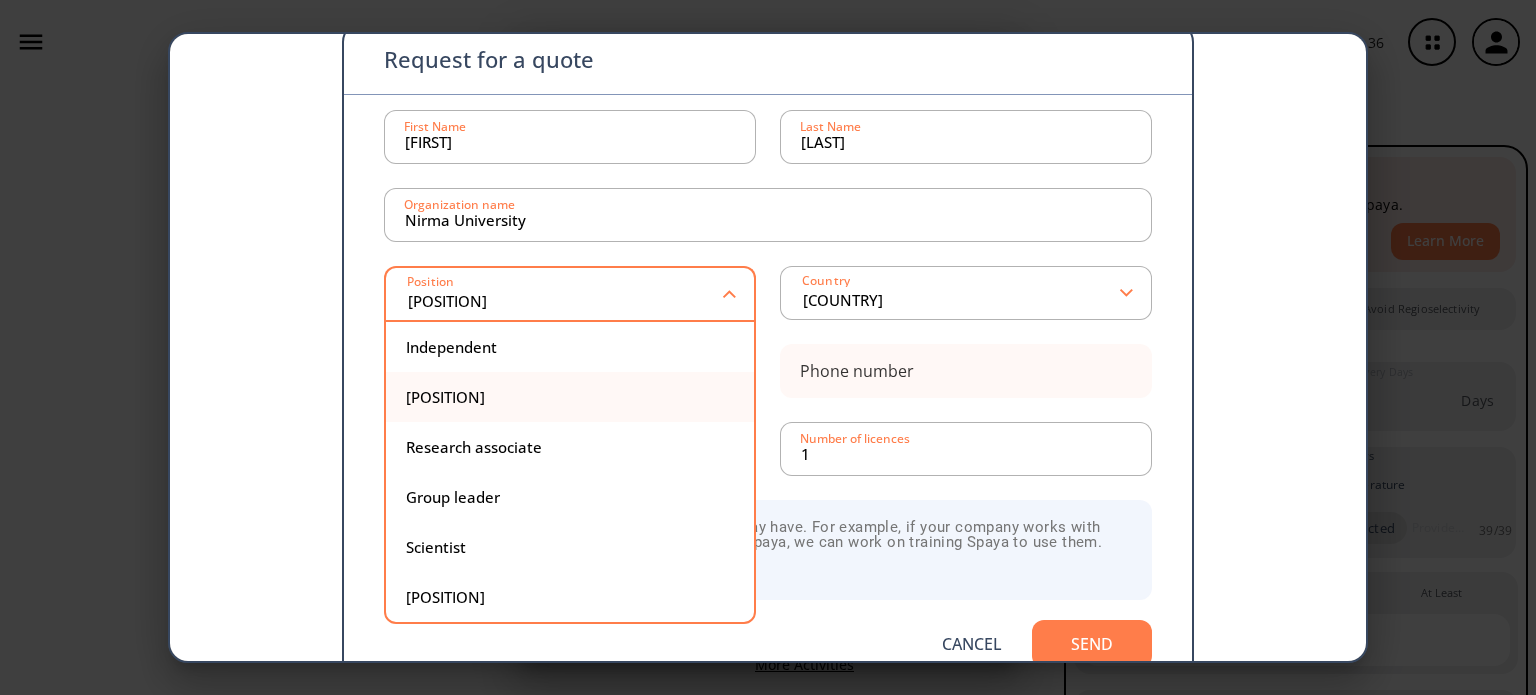 click on "[POSITION]" at bounding box center [570, 397] 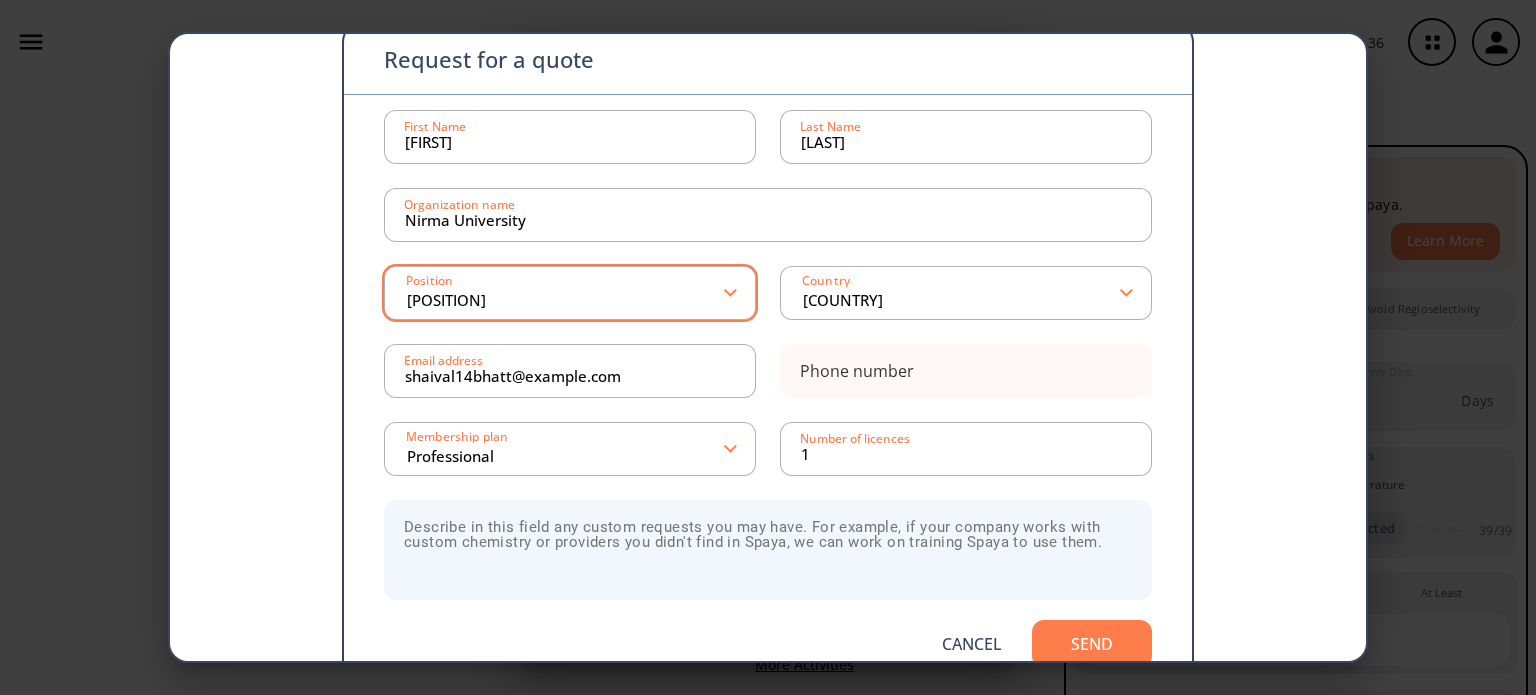 click on "[POSITION]" at bounding box center (565, 293) 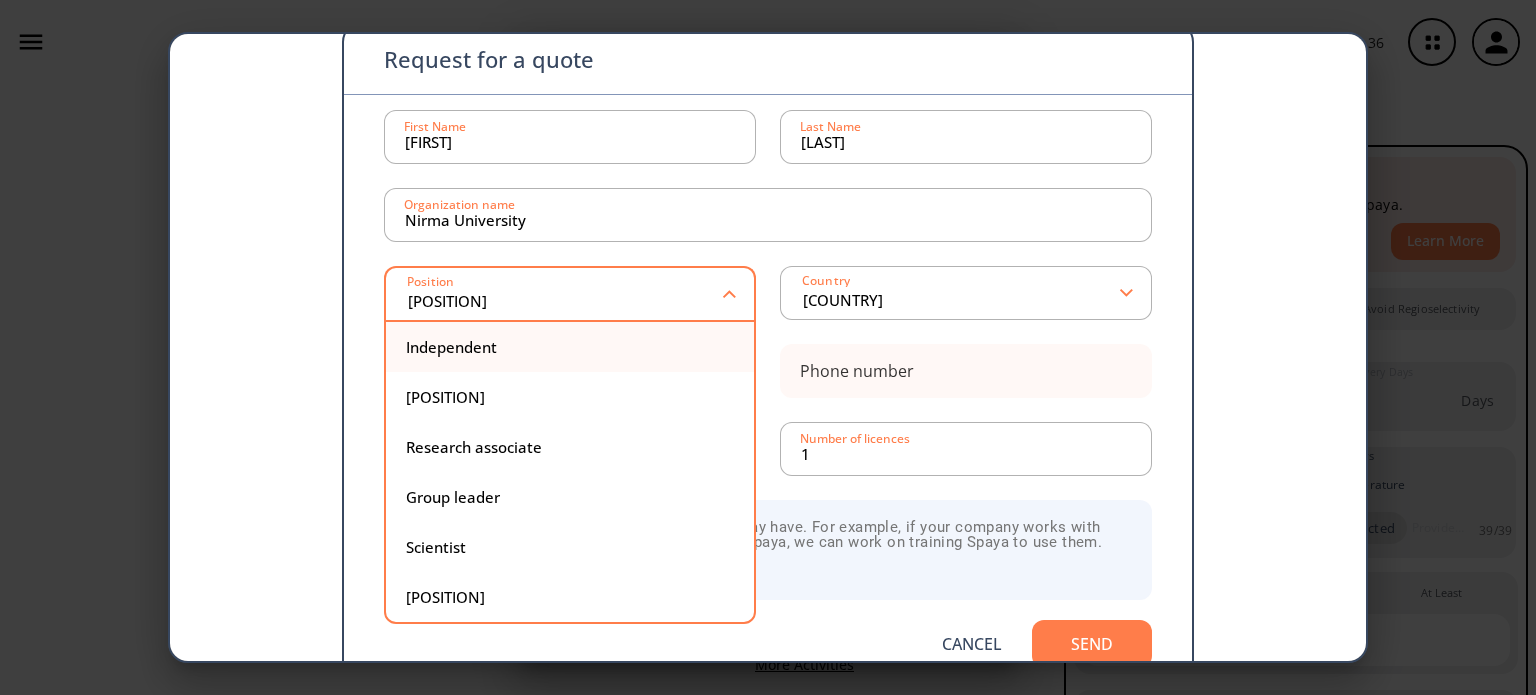 click on "Independent" at bounding box center (570, 347) 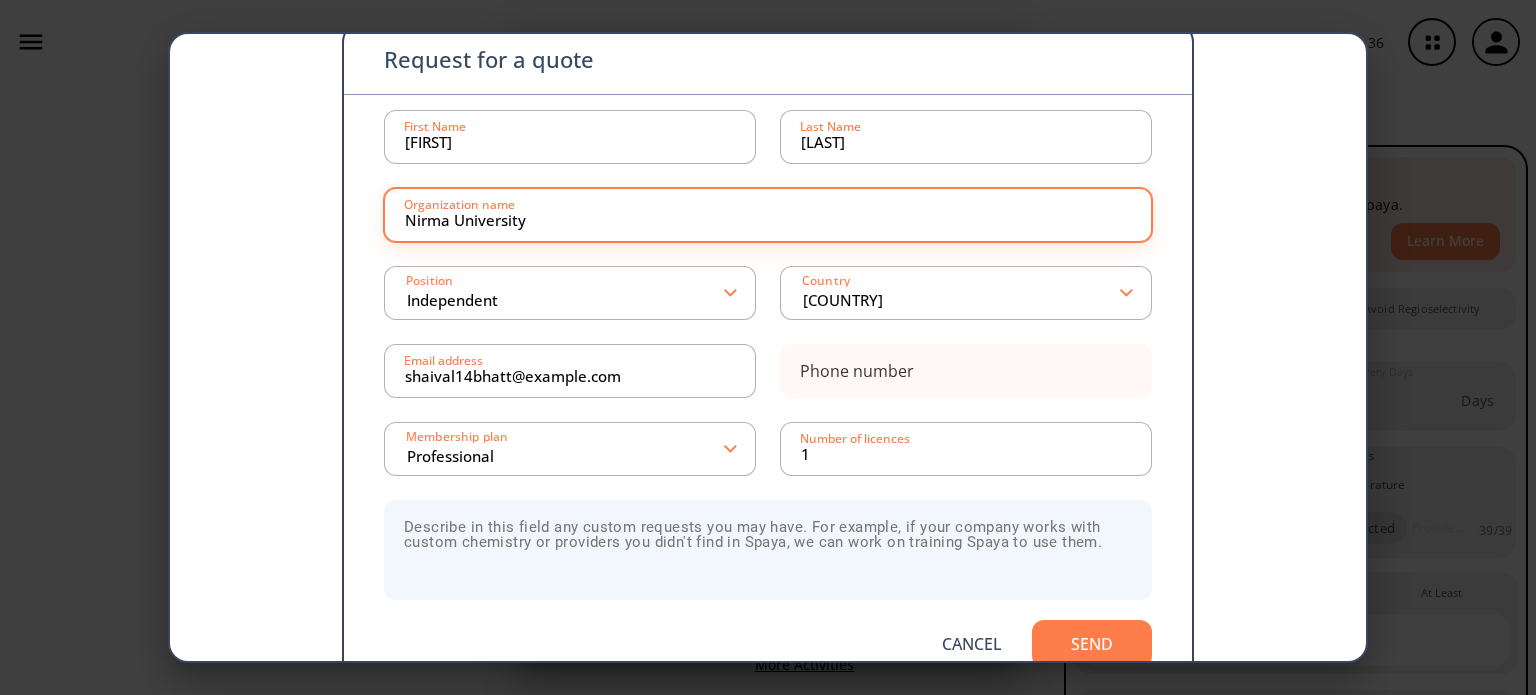click on "Nirma University" at bounding box center (768, 215) 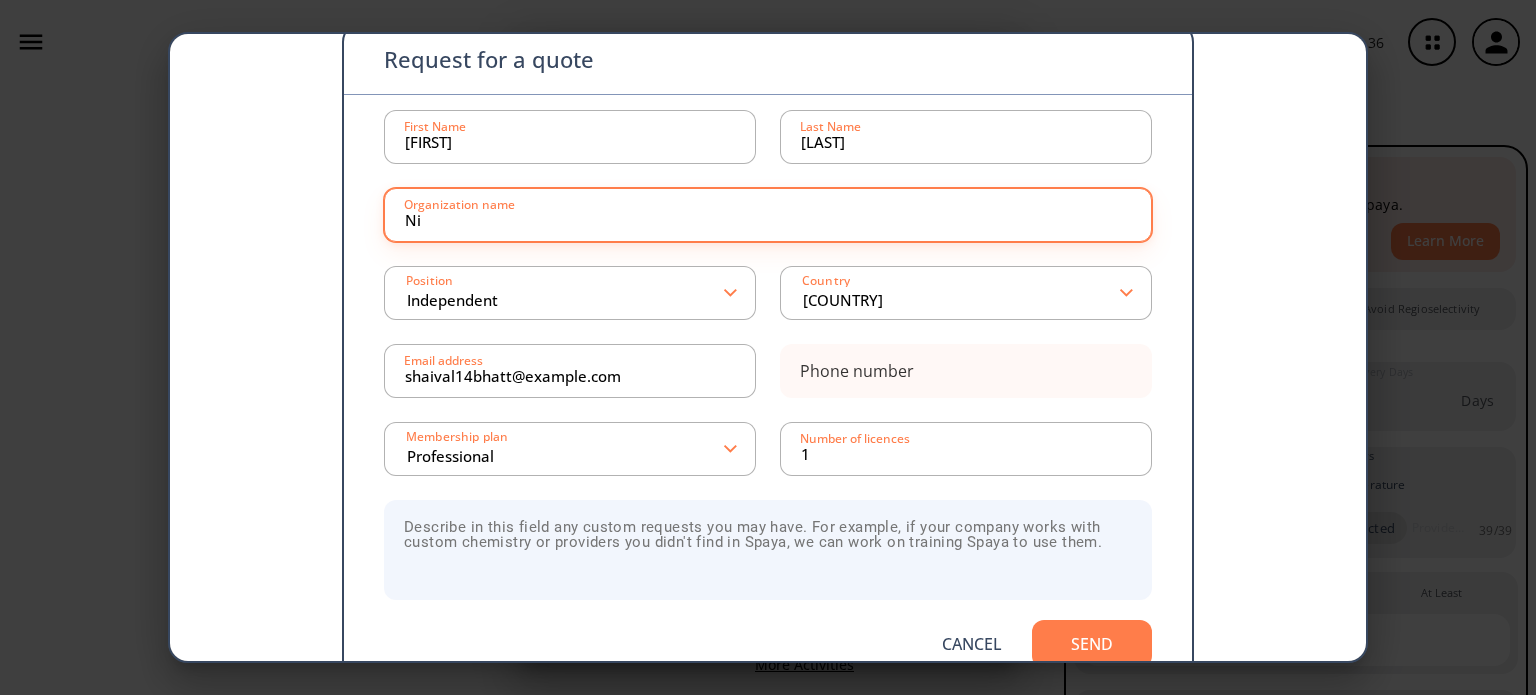 type on "N" 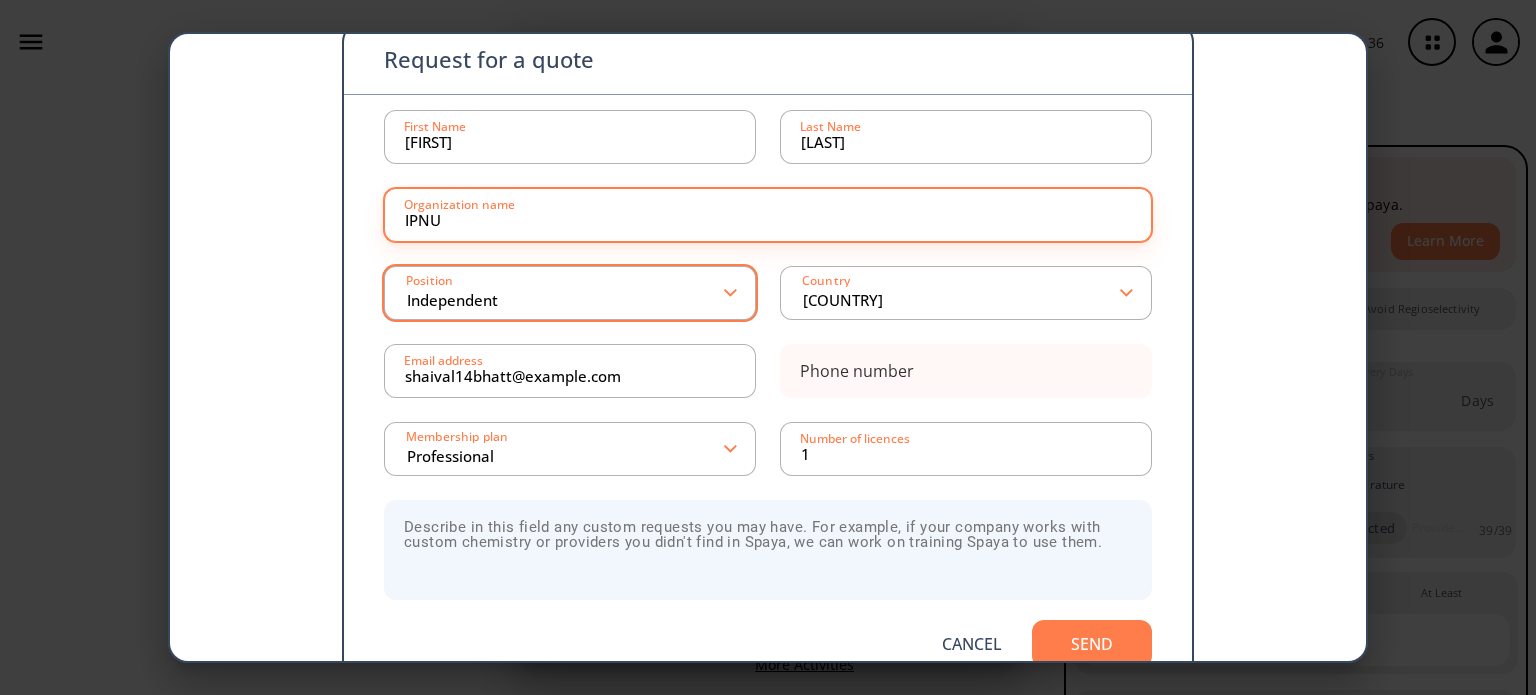 type on "IPNU" 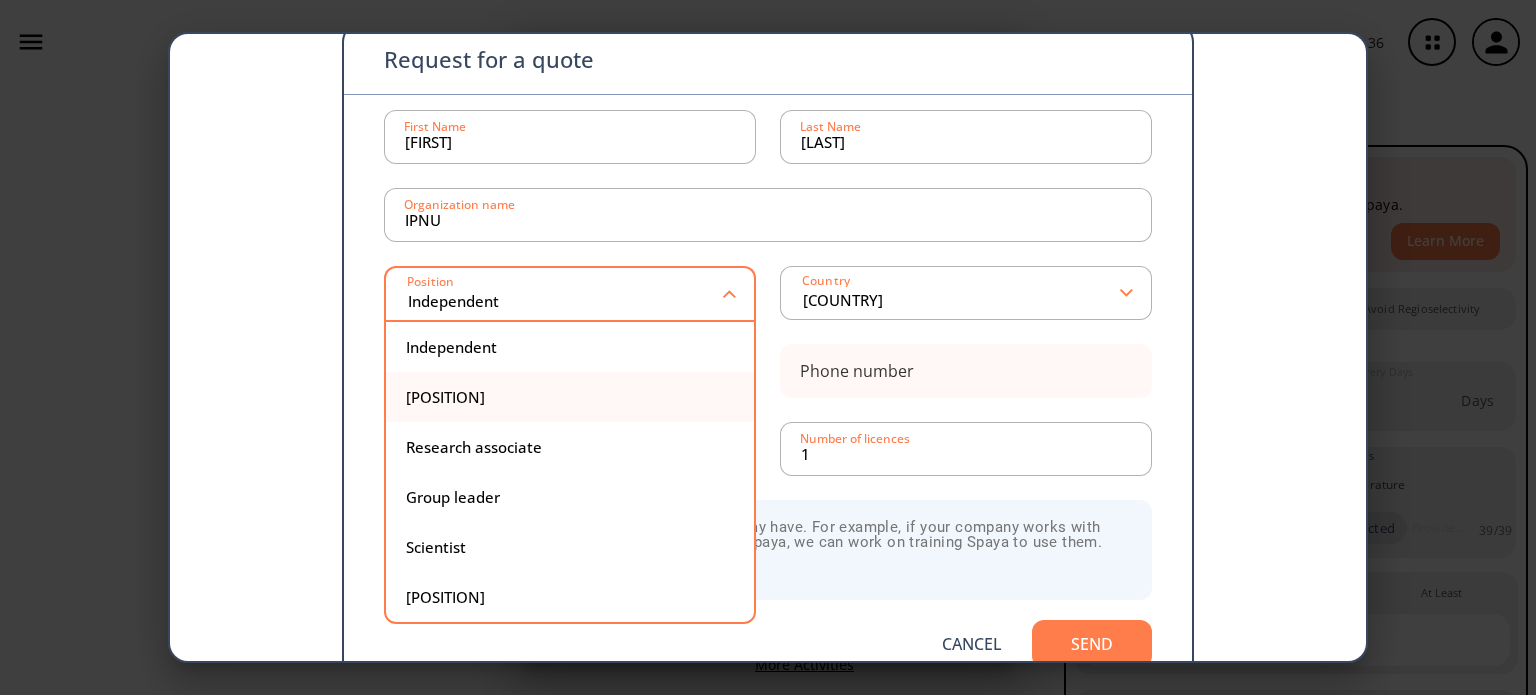 click on "[POSITION]" at bounding box center (570, 397) 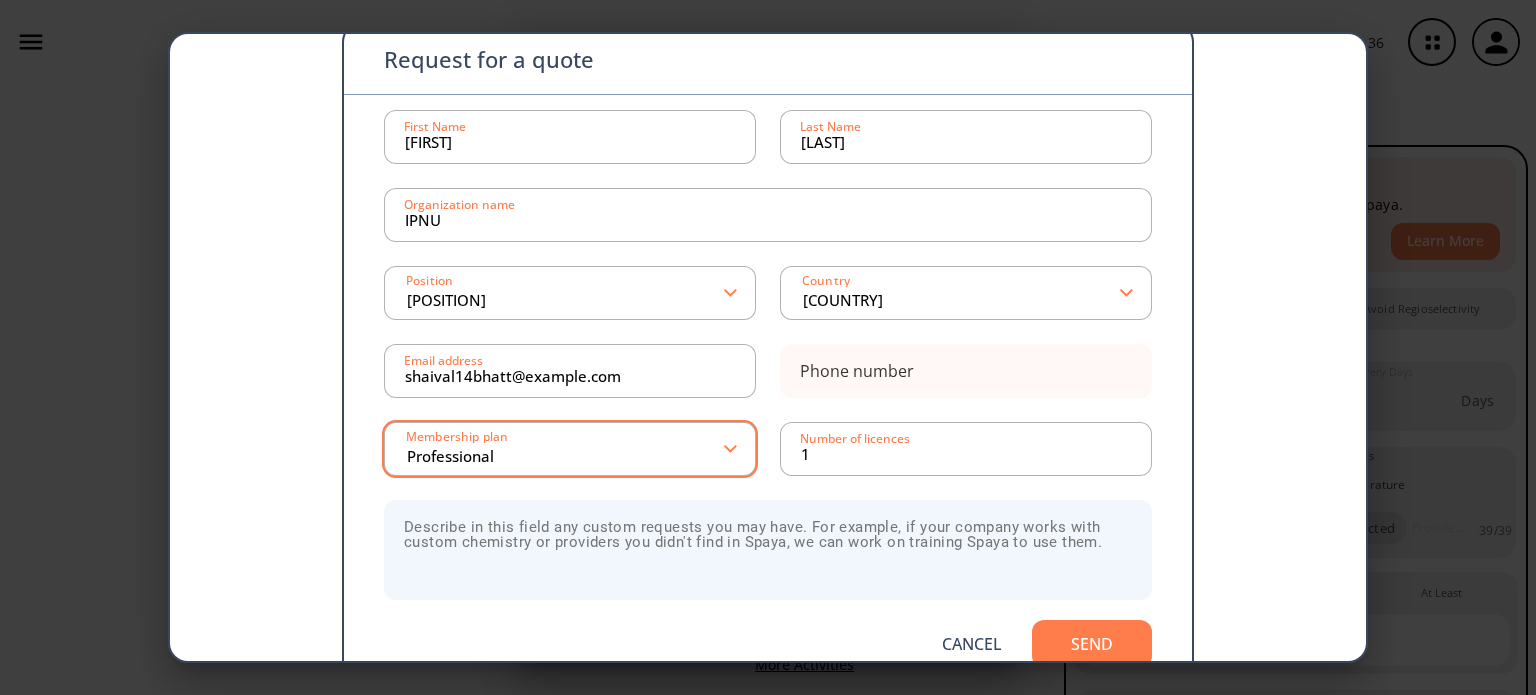 click on "Professional" at bounding box center (565, 449) 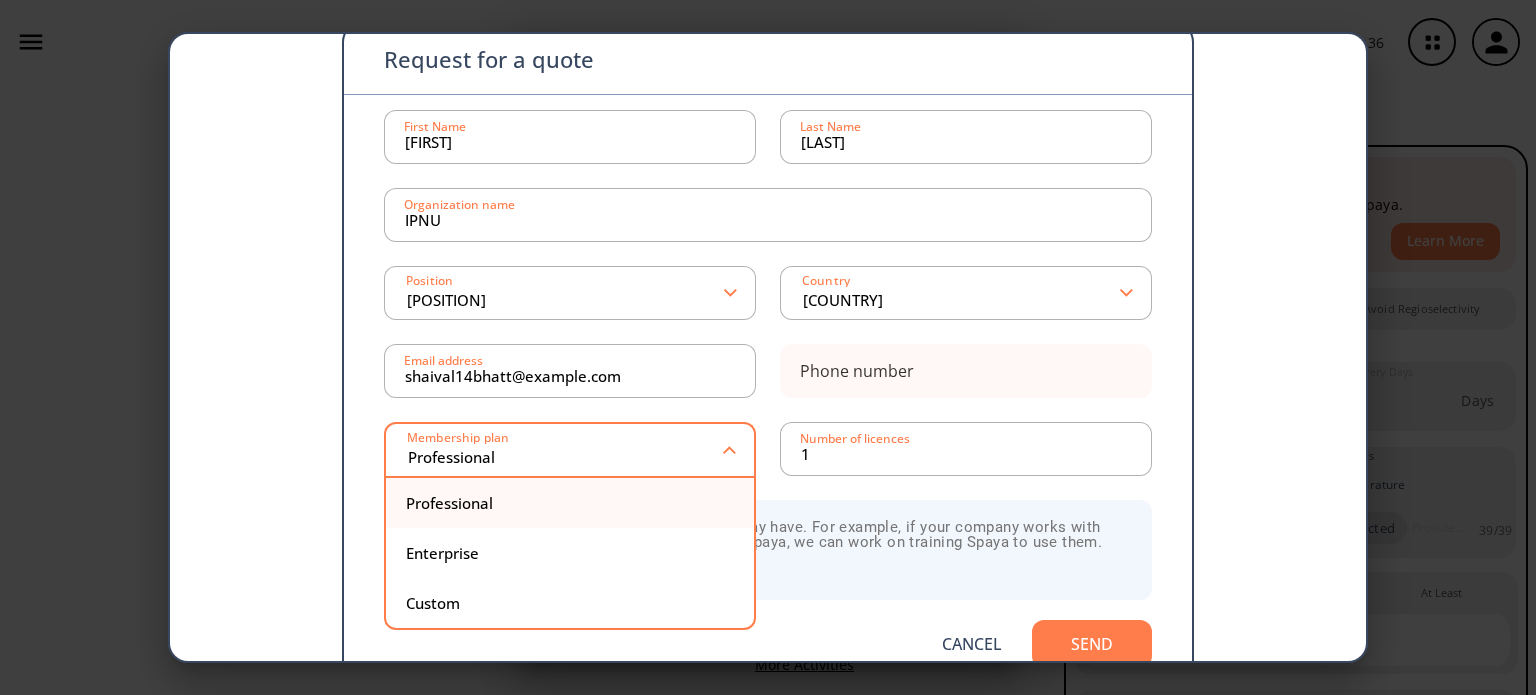 click on "Professional" at bounding box center (570, 503) 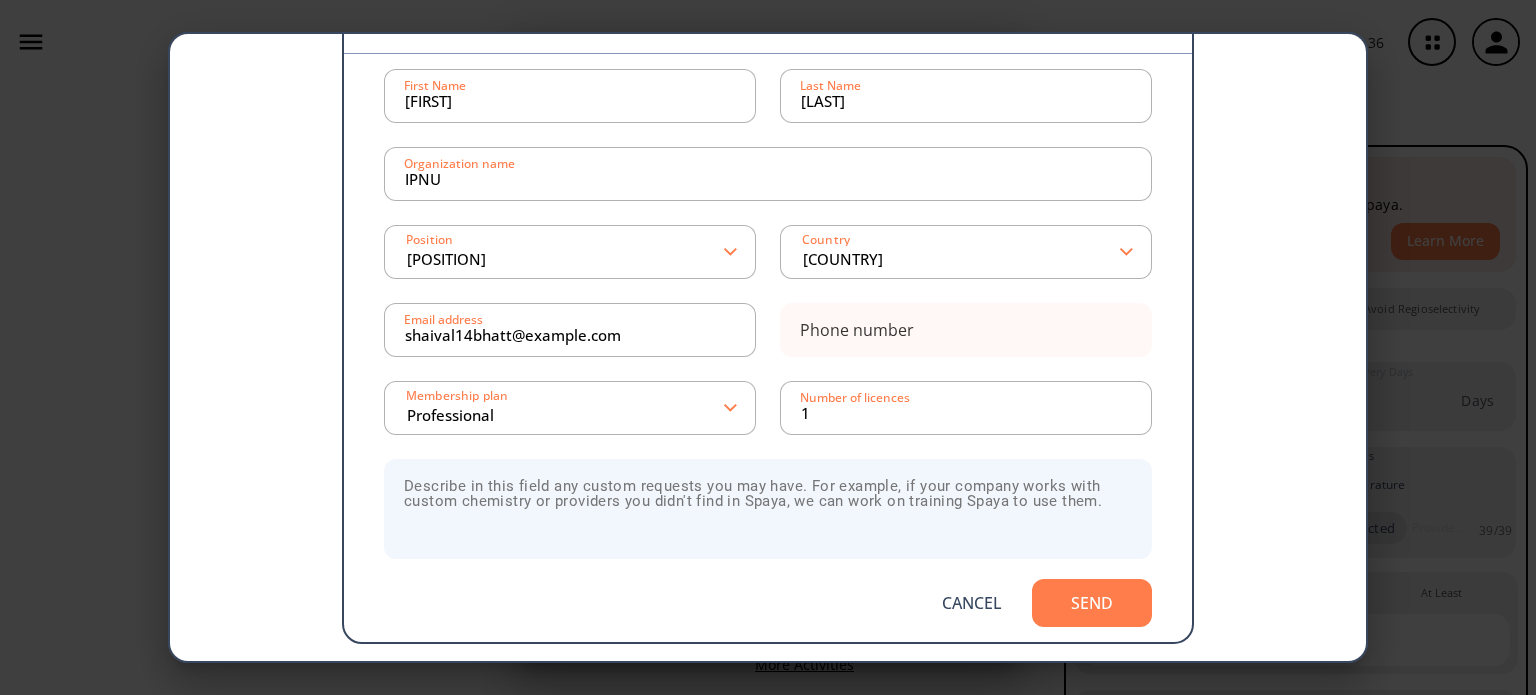 scroll, scrollTop: 0, scrollLeft: 0, axis: both 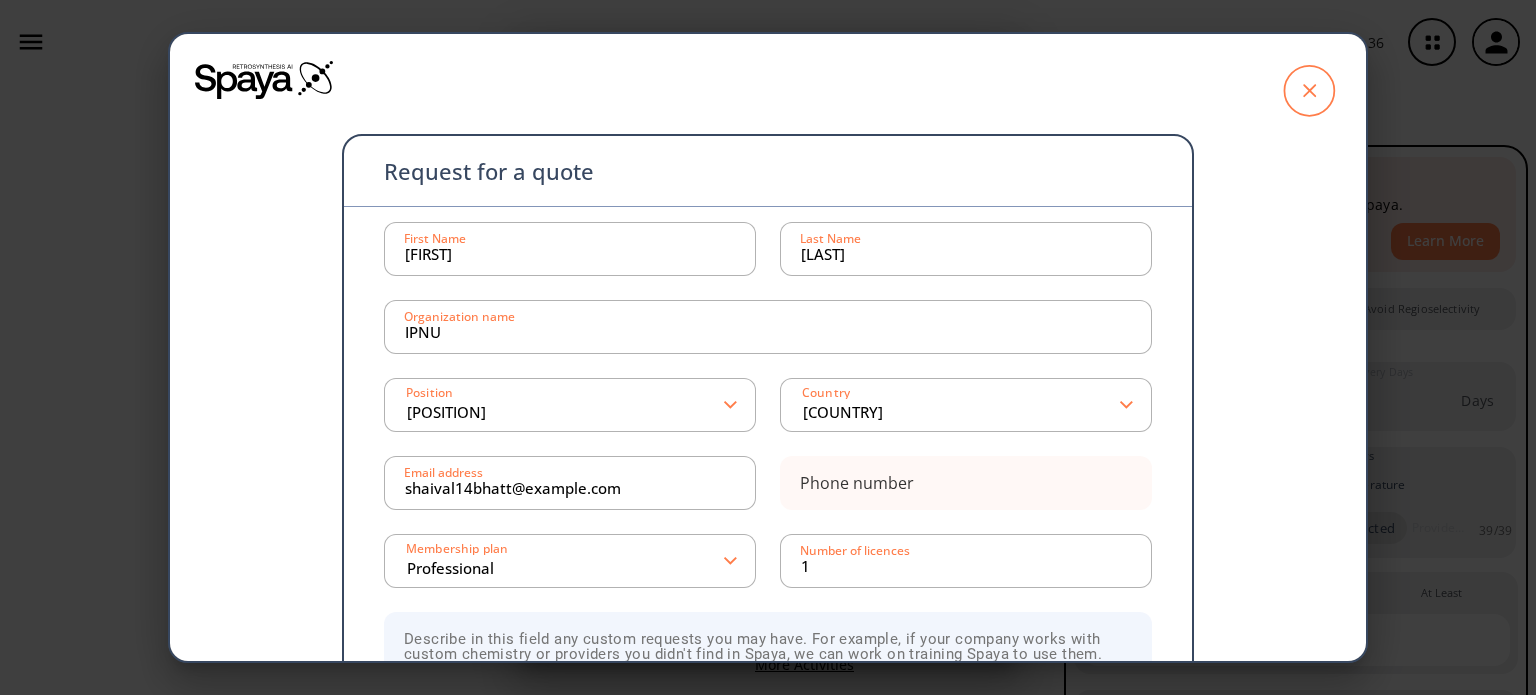 click 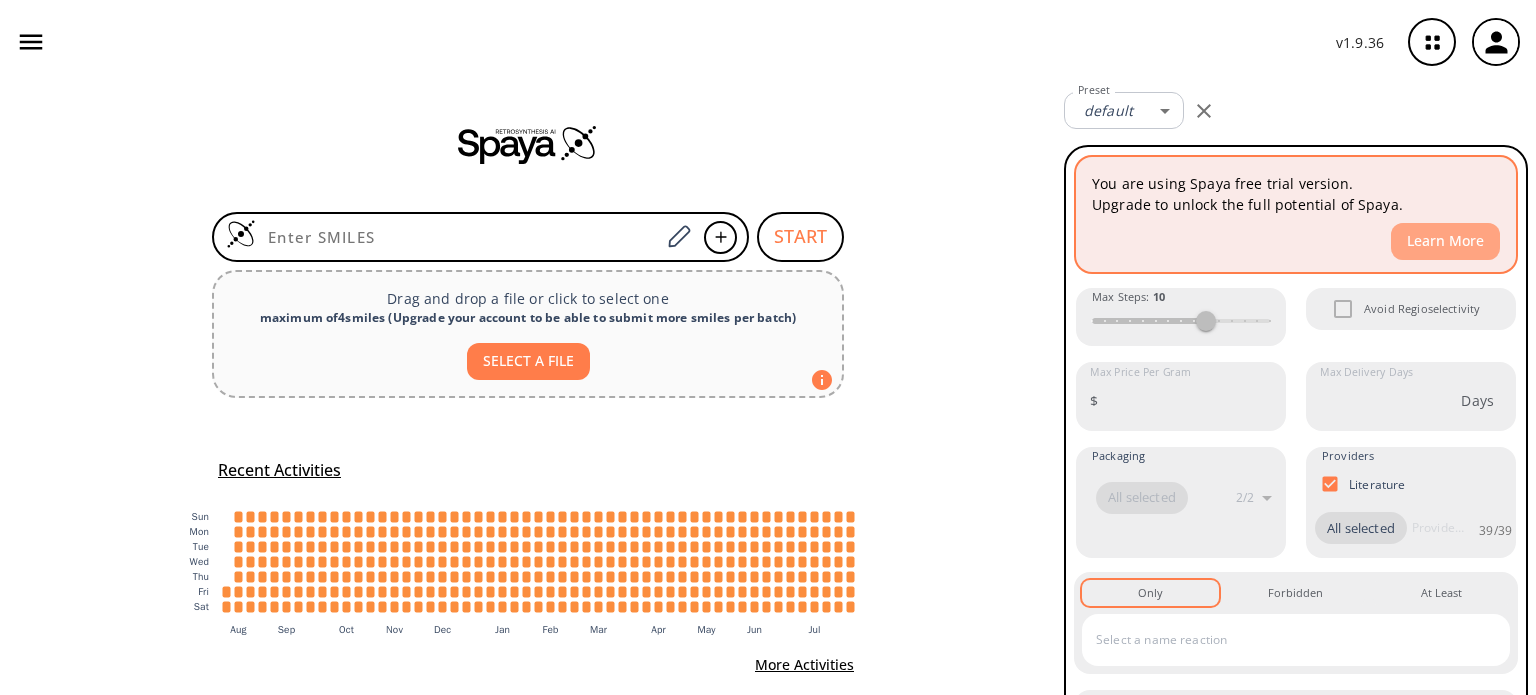 click on "Learn More" at bounding box center (1445, 241) 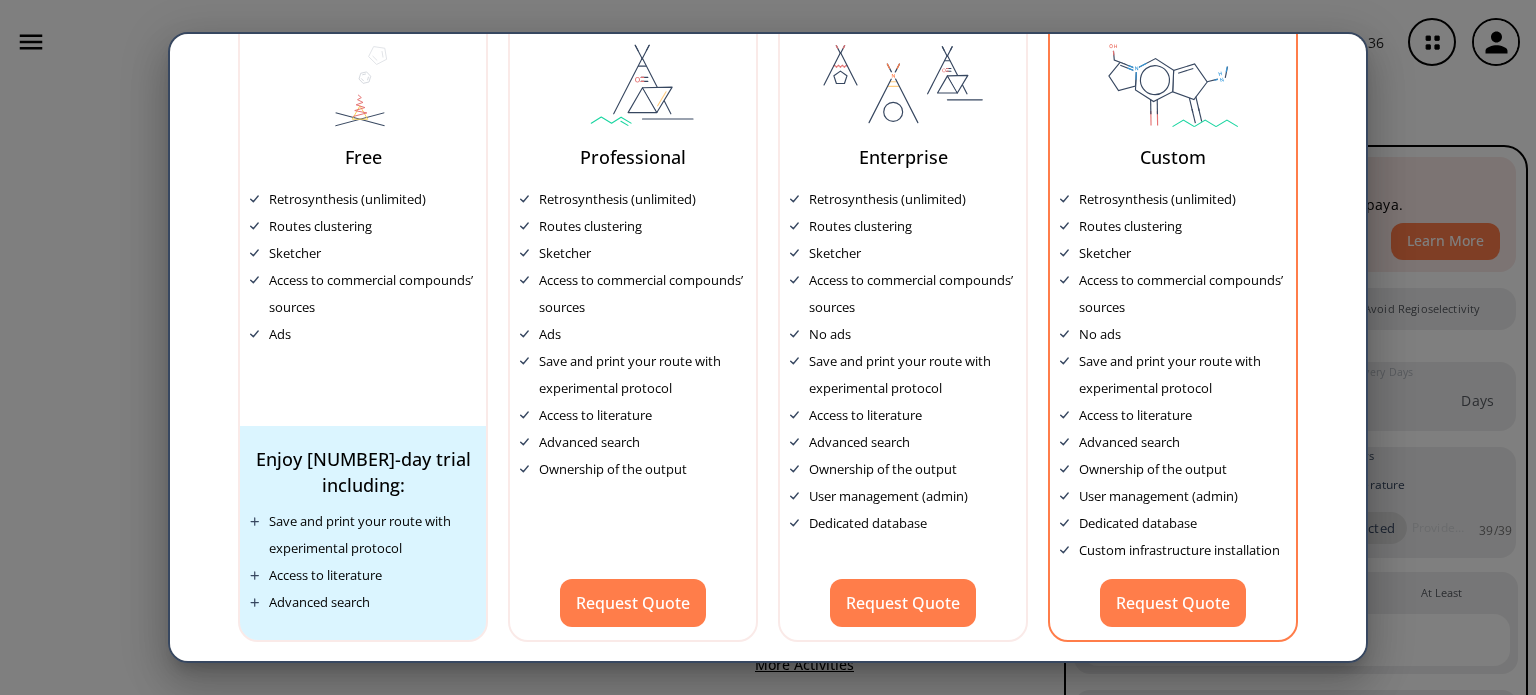 scroll, scrollTop: 0, scrollLeft: 0, axis: both 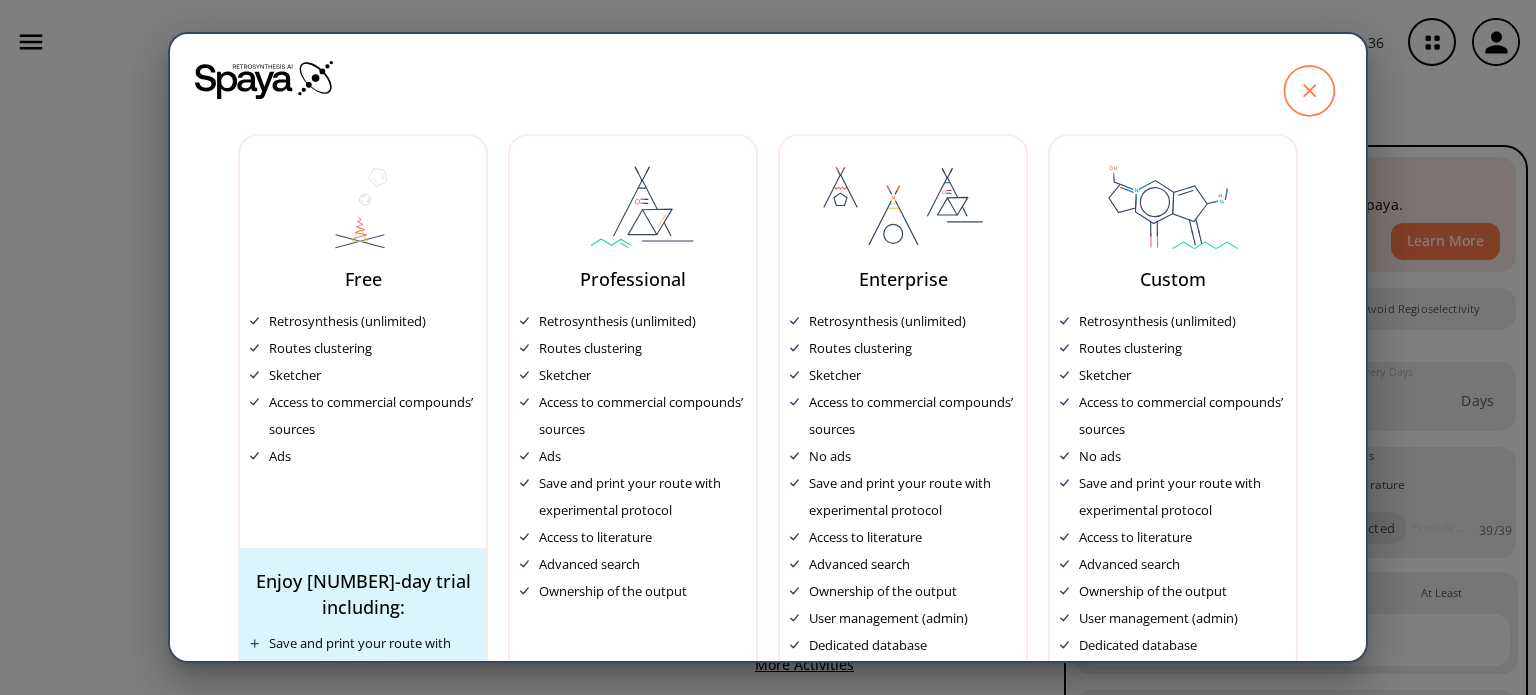 click 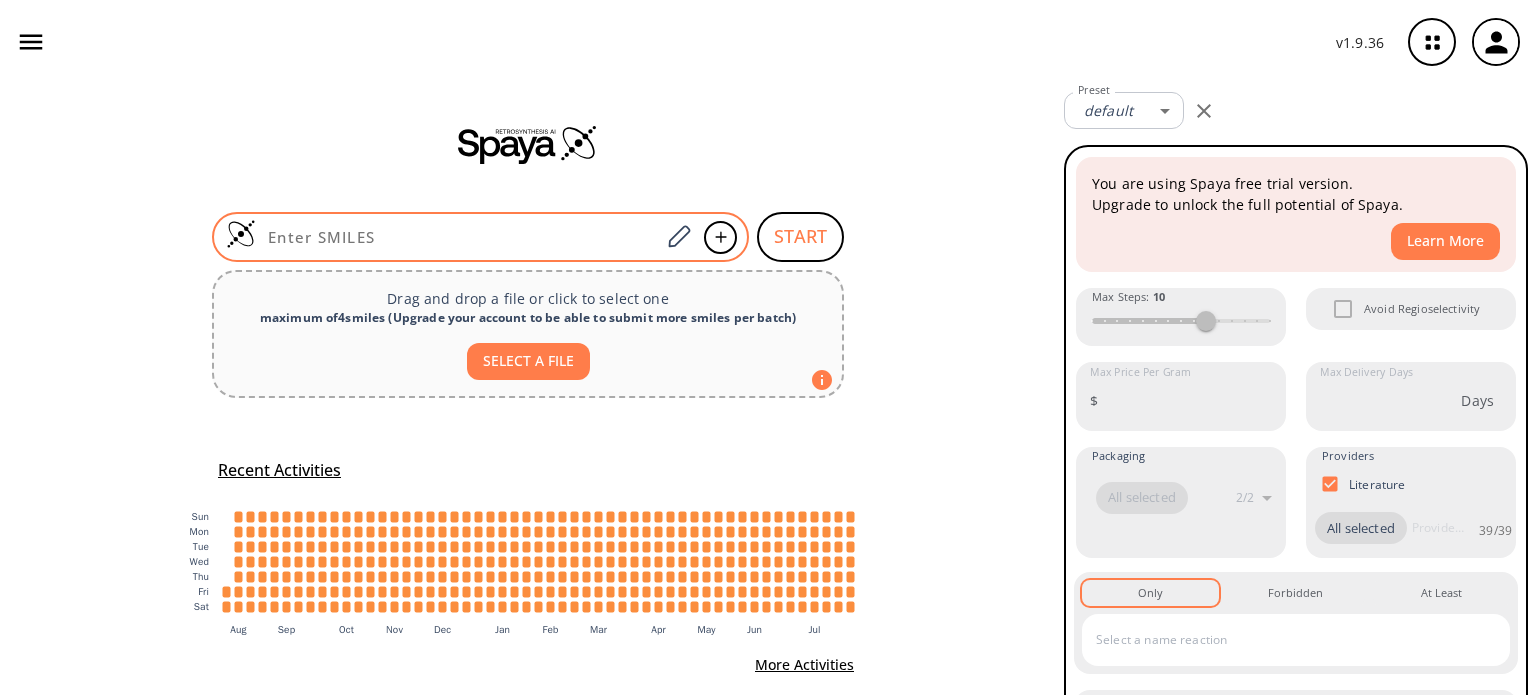 click at bounding box center (480, 237) 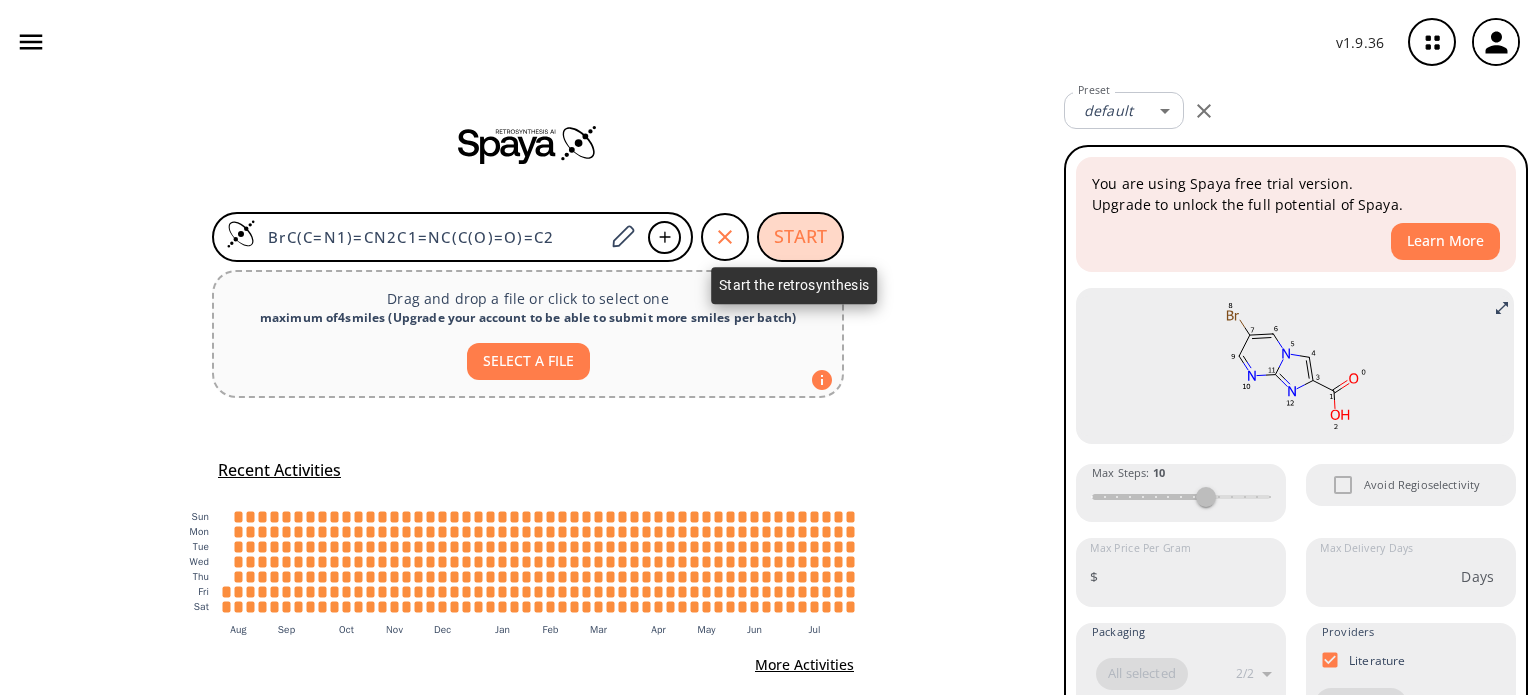 click on "START" at bounding box center [800, 237] 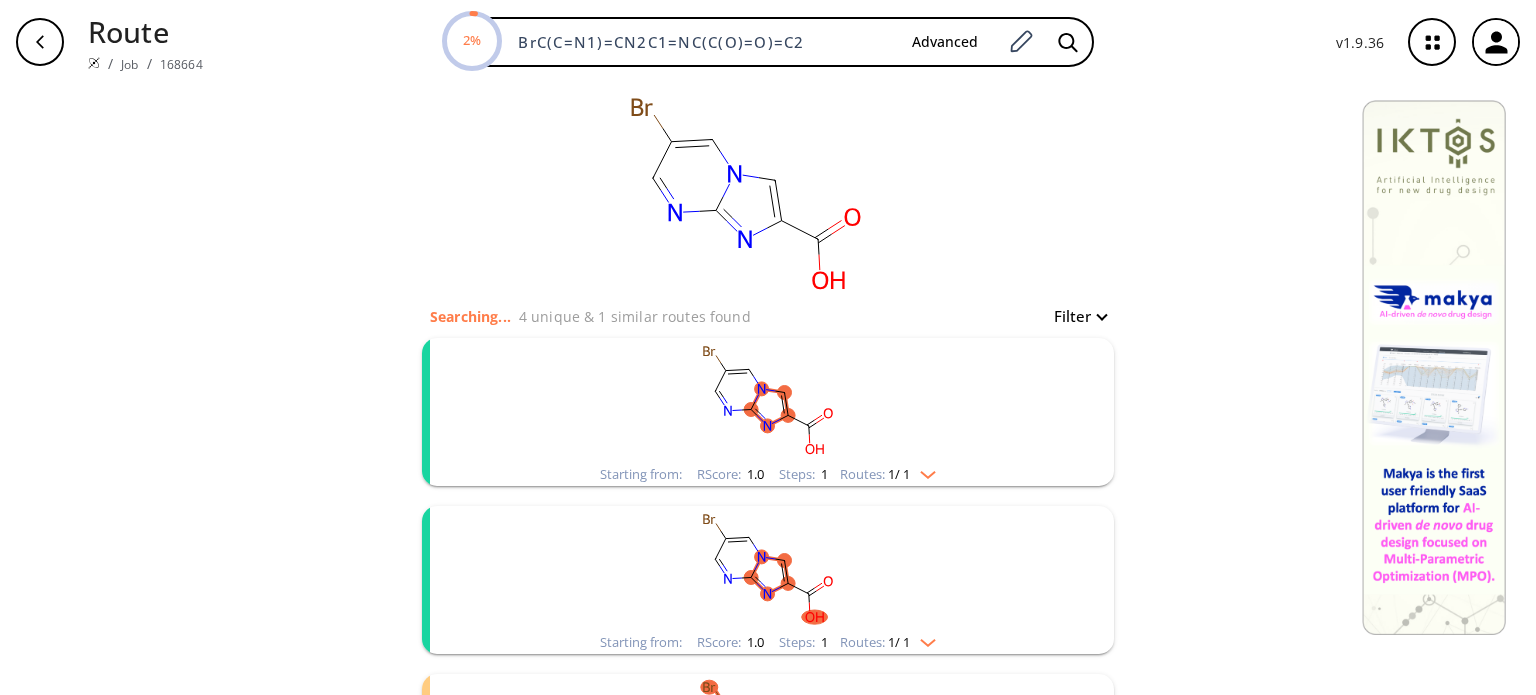 click 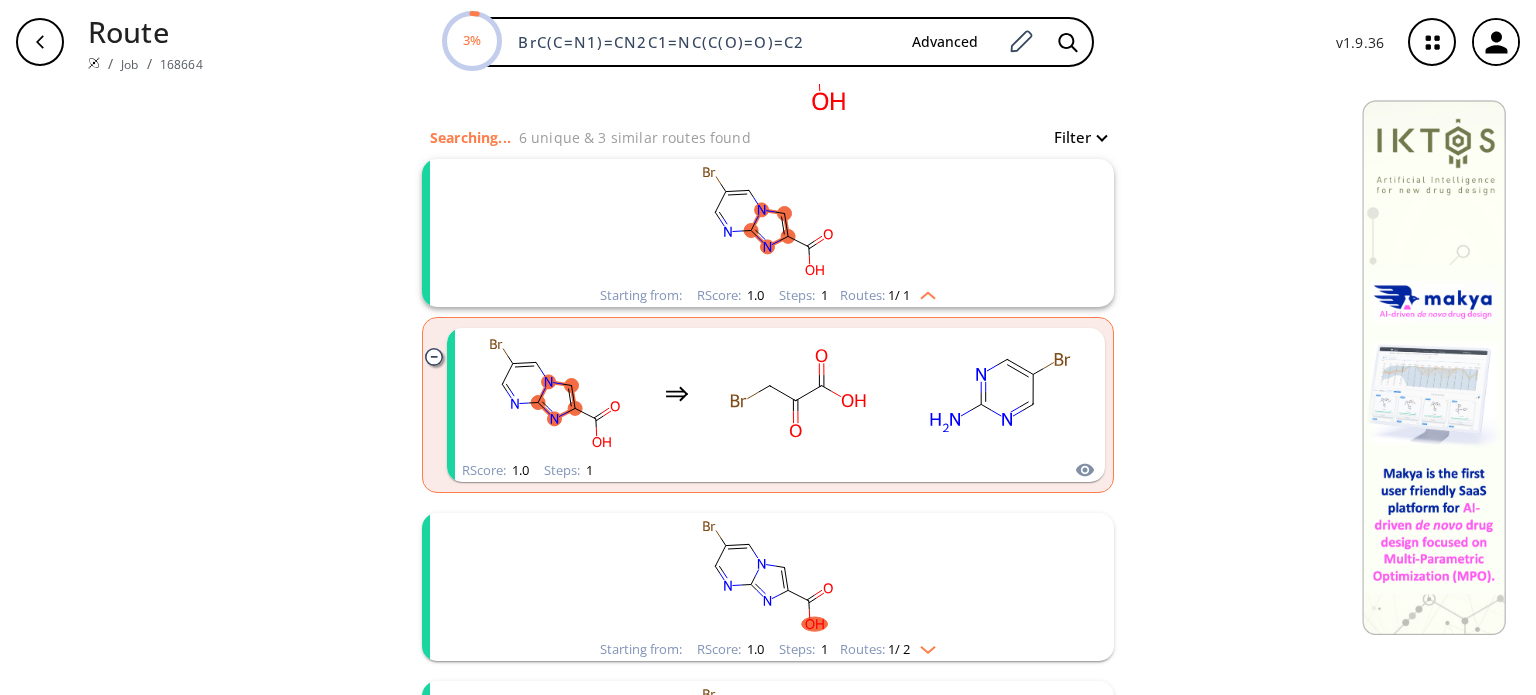 scroll, scrollTop: 188, scrollLeft: 0, axis: vertical 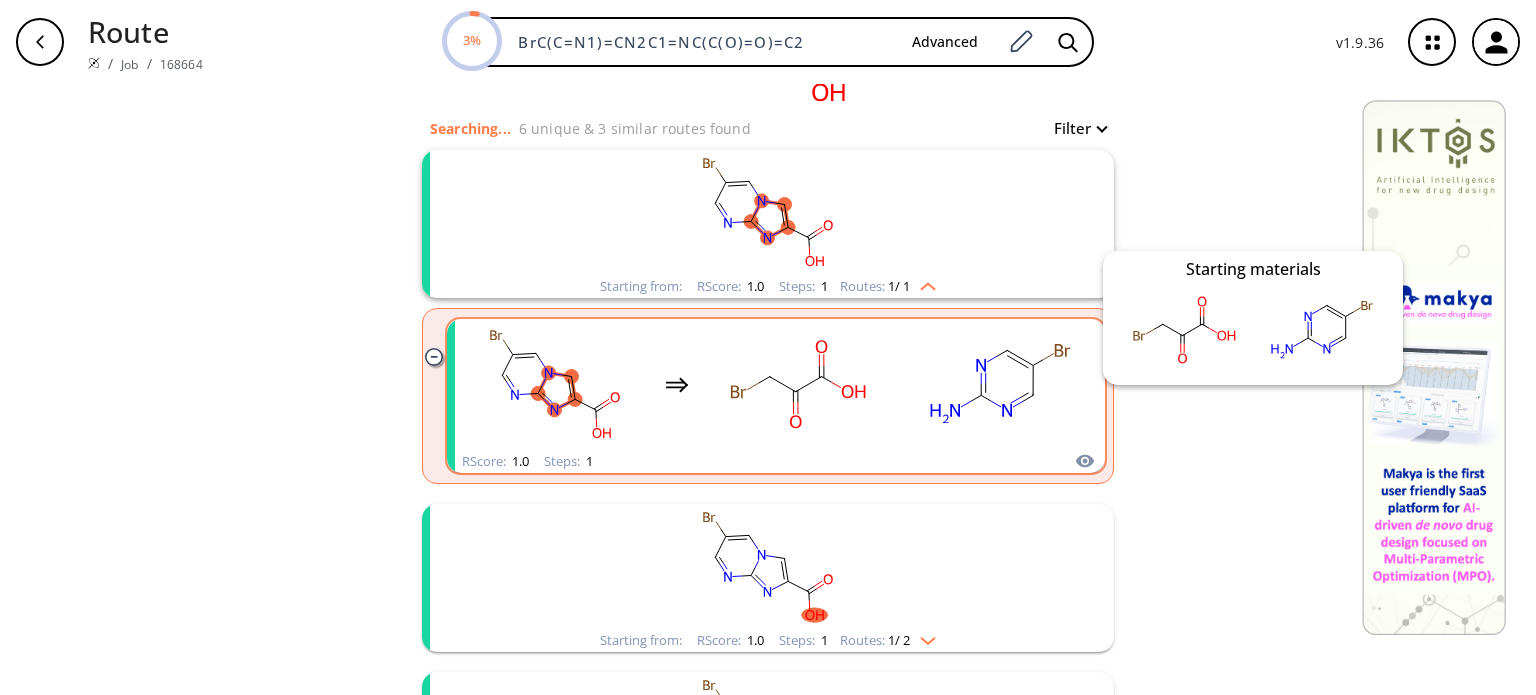 click 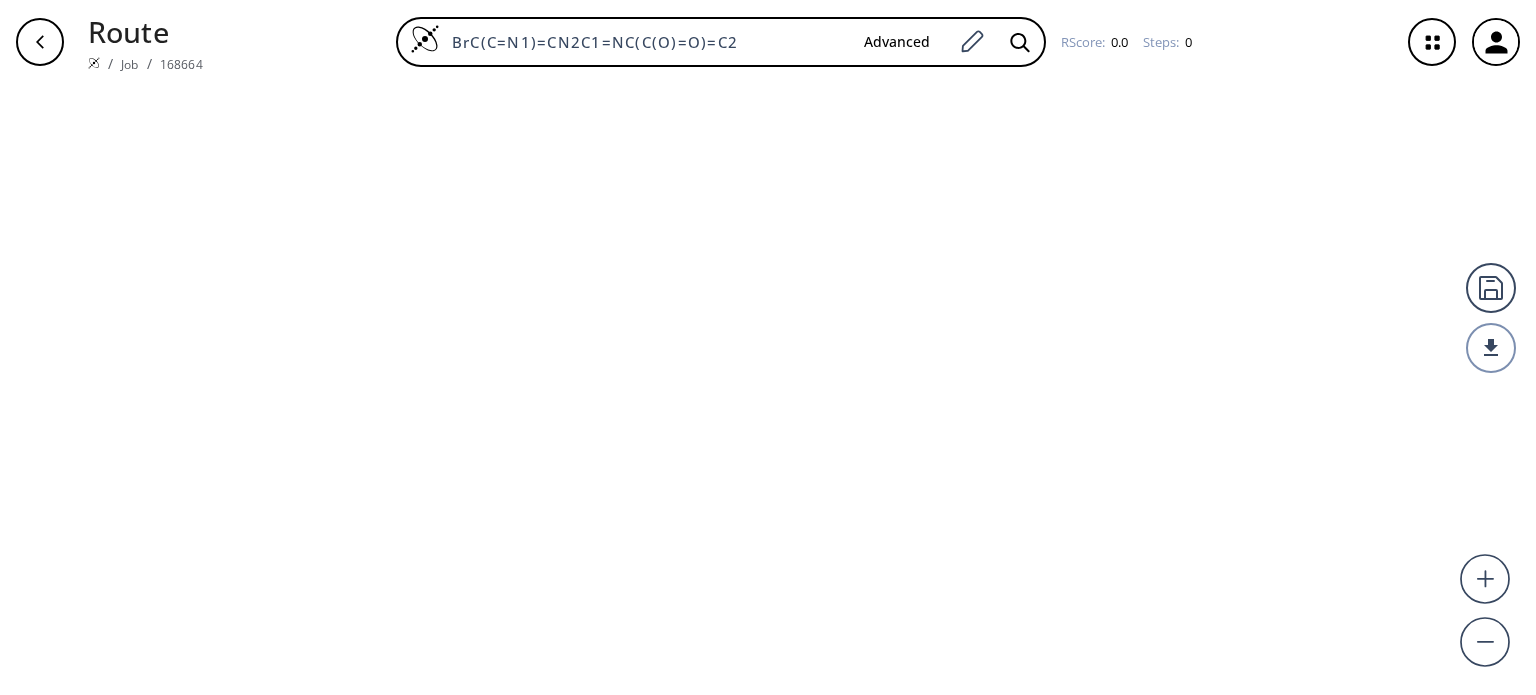 scroll, scrollTop: 0, scrollLeft: 0, axis: both 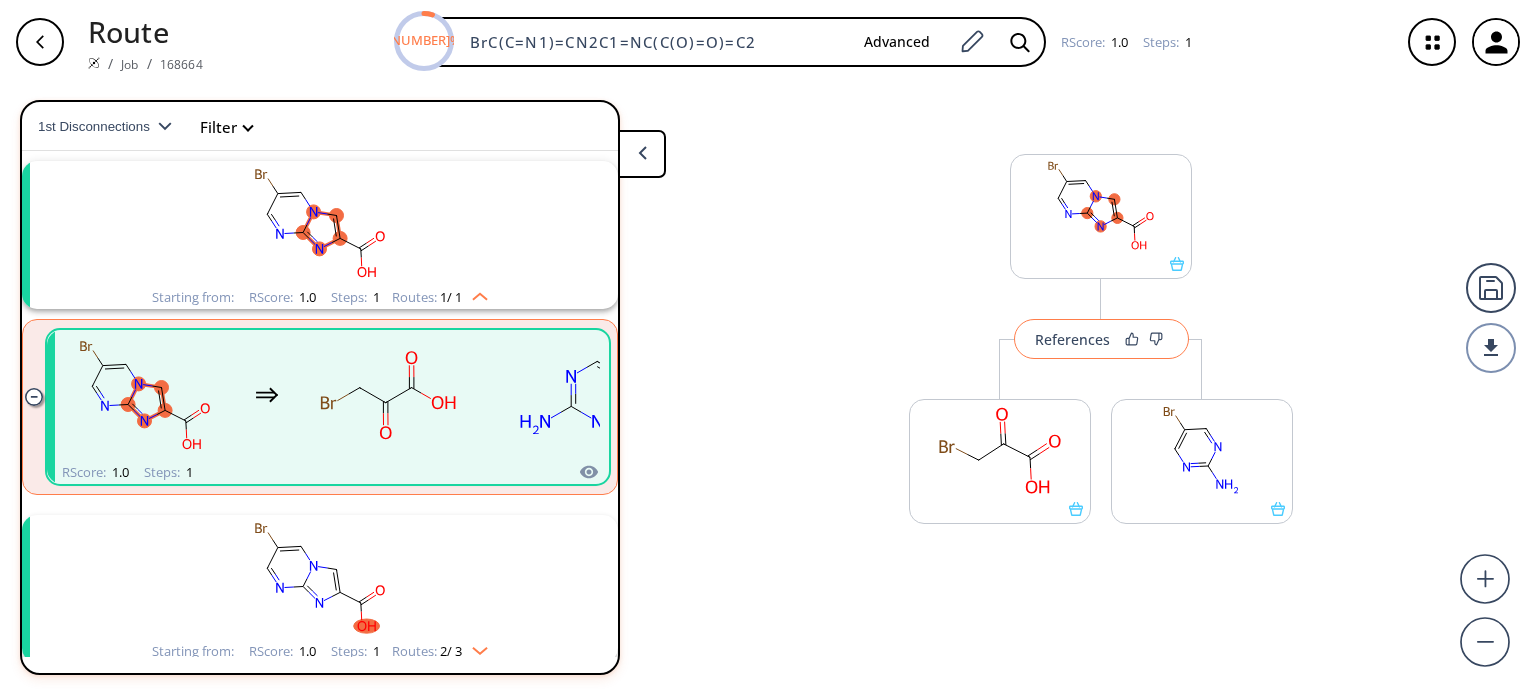 click on "References" at bounding box center [1101, 339] 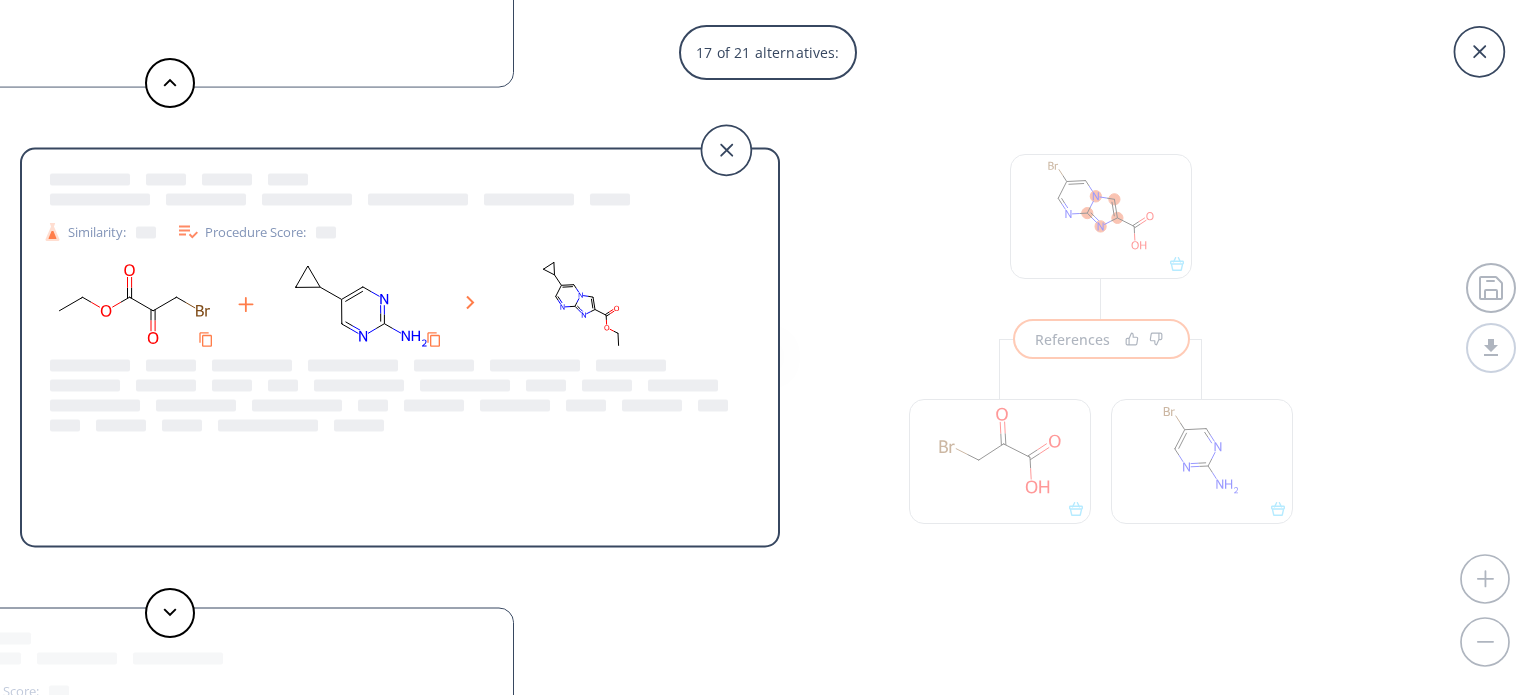 click 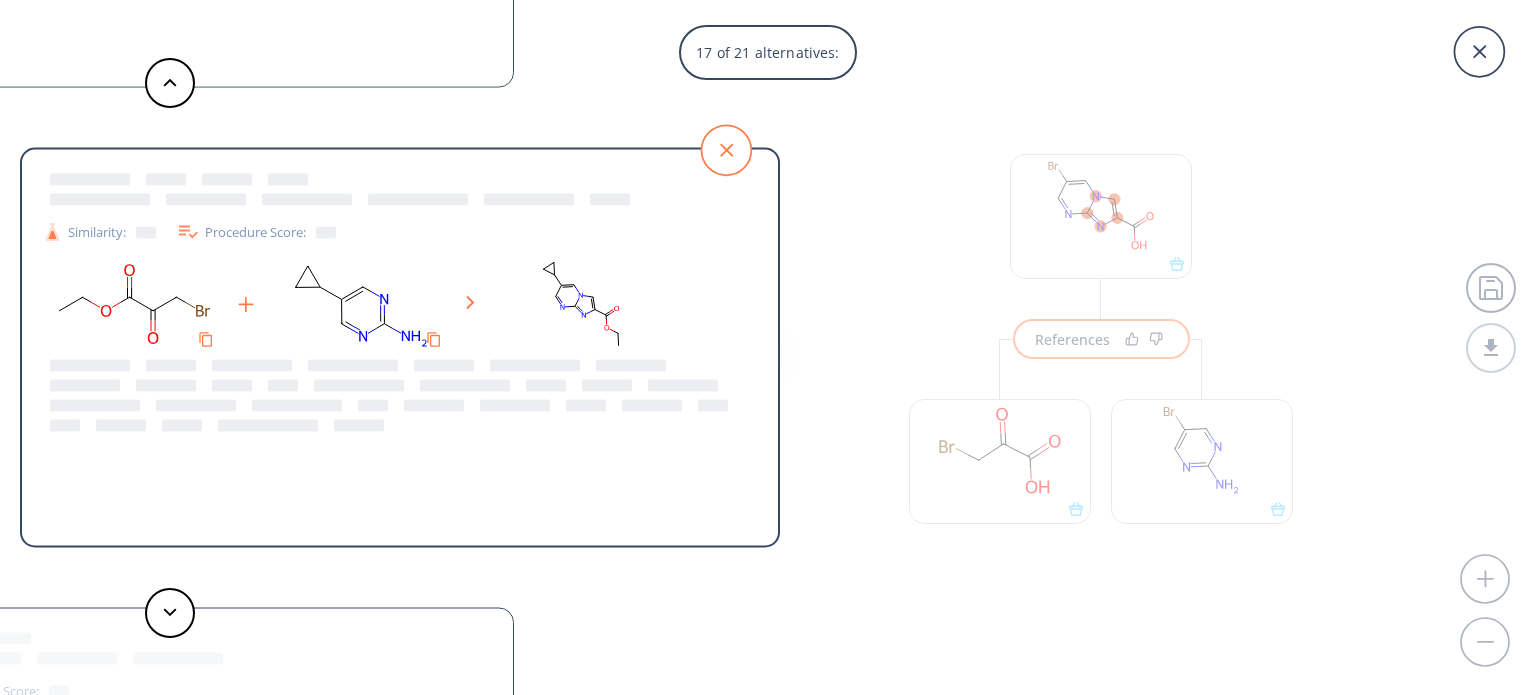 click 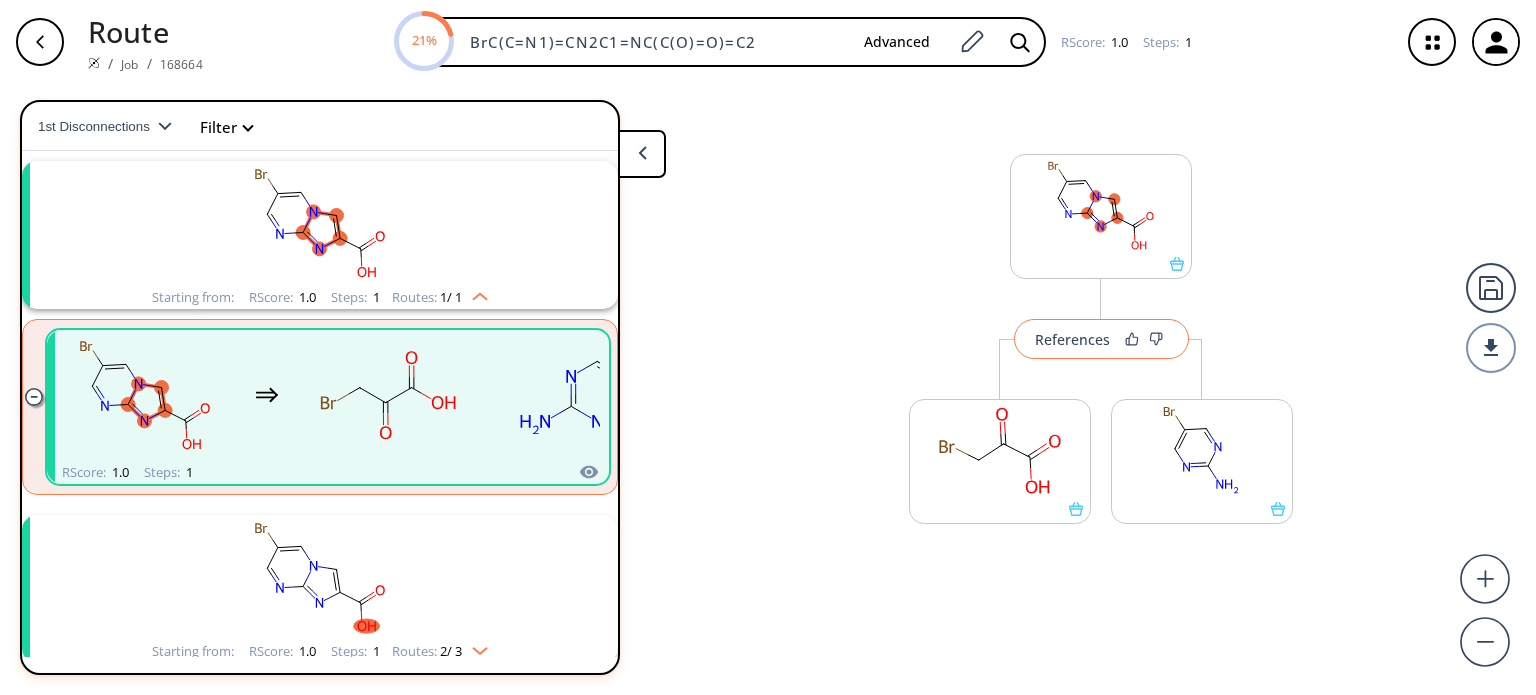 click on "References" at bounding box center (1072, 339) 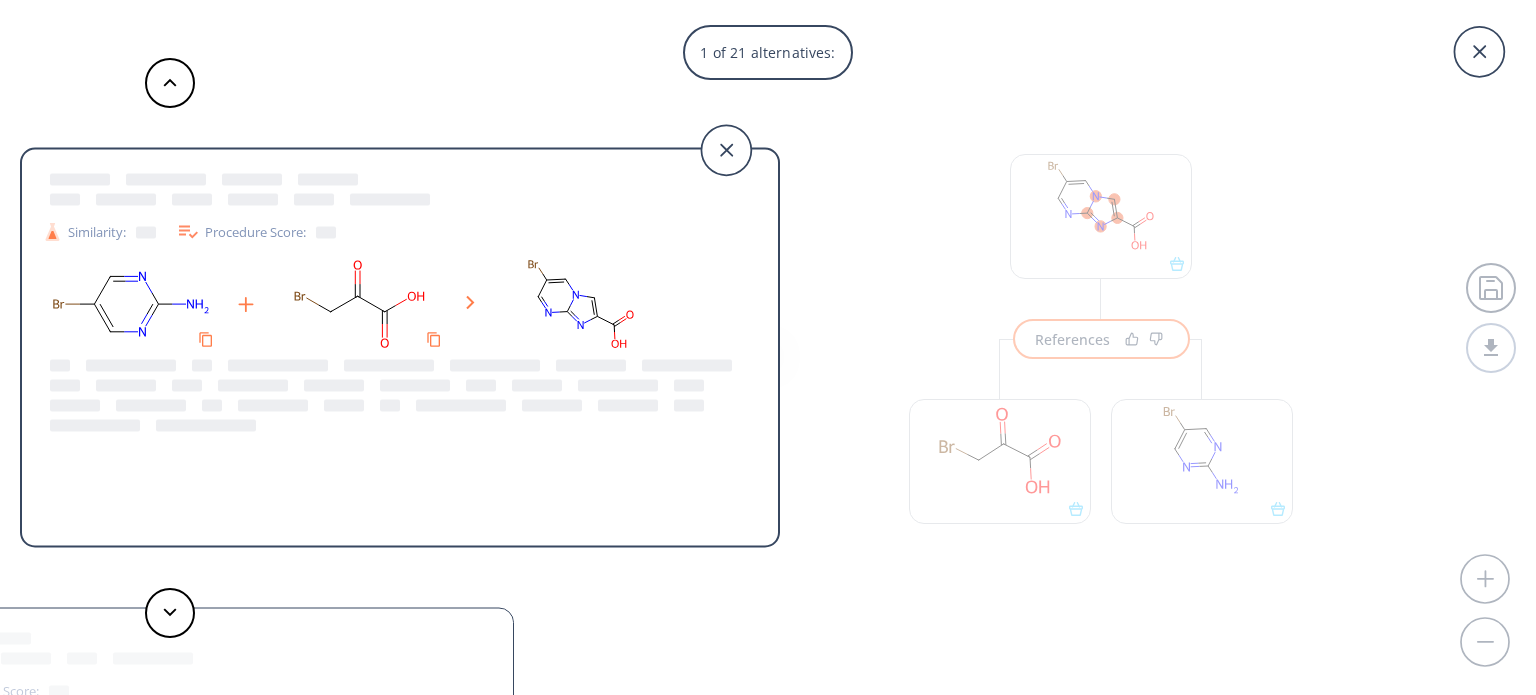 click 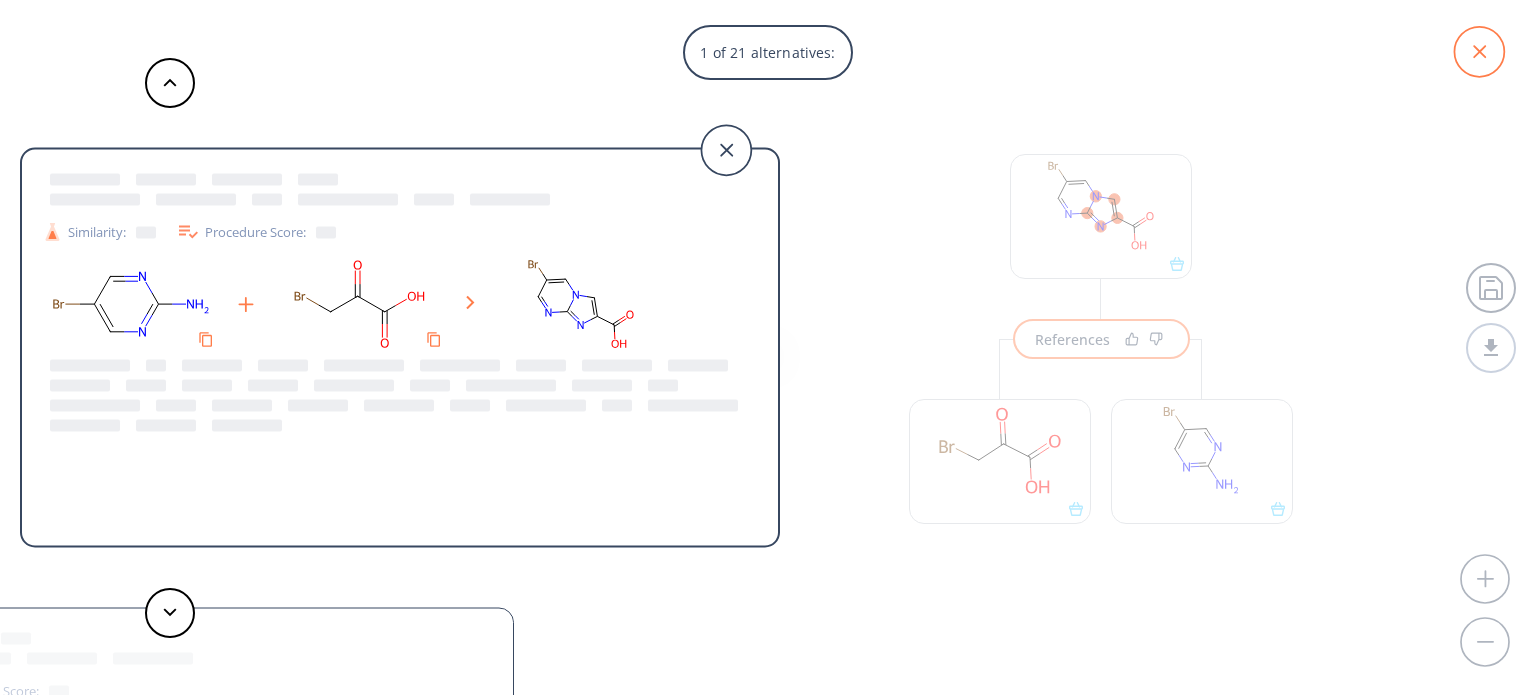 click 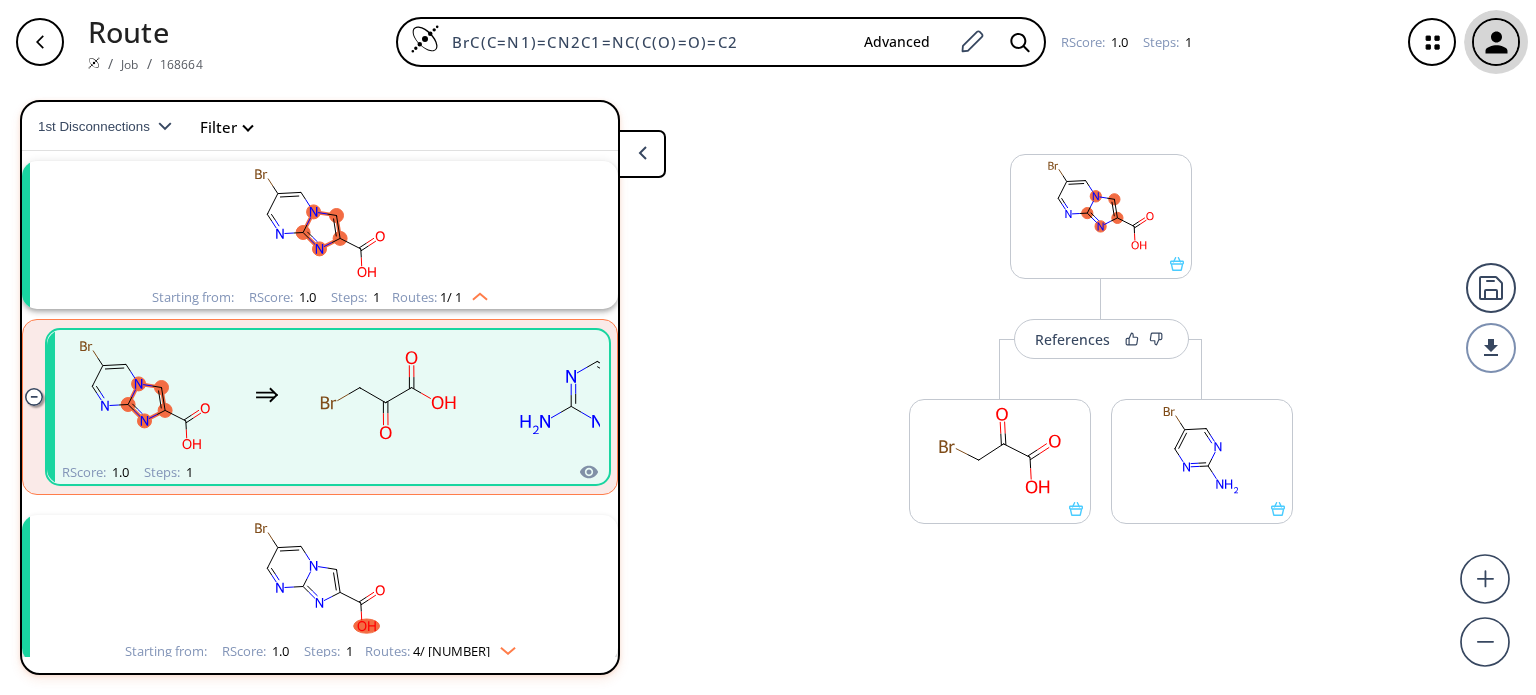 click at bounding box center [1496, 42] 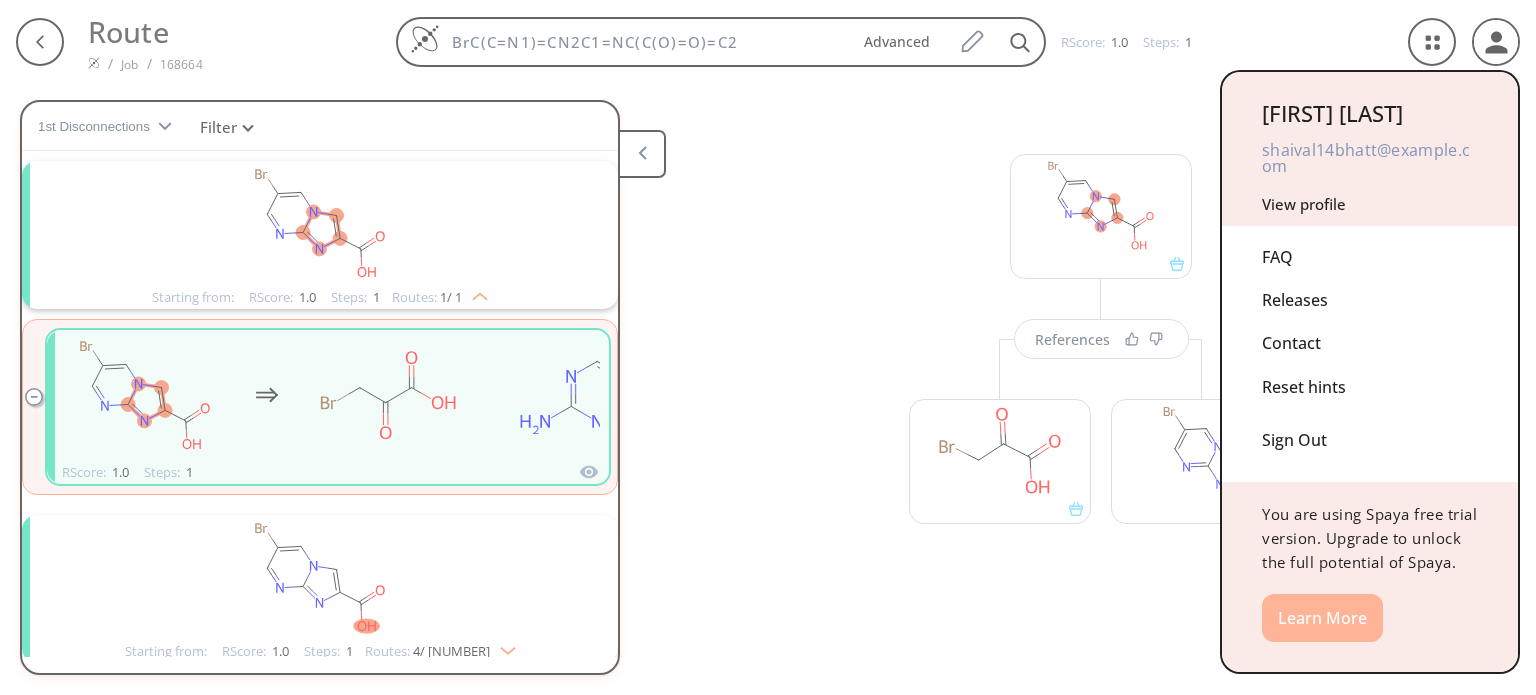 click on "Learn More" at bounding box center (1322, 618) 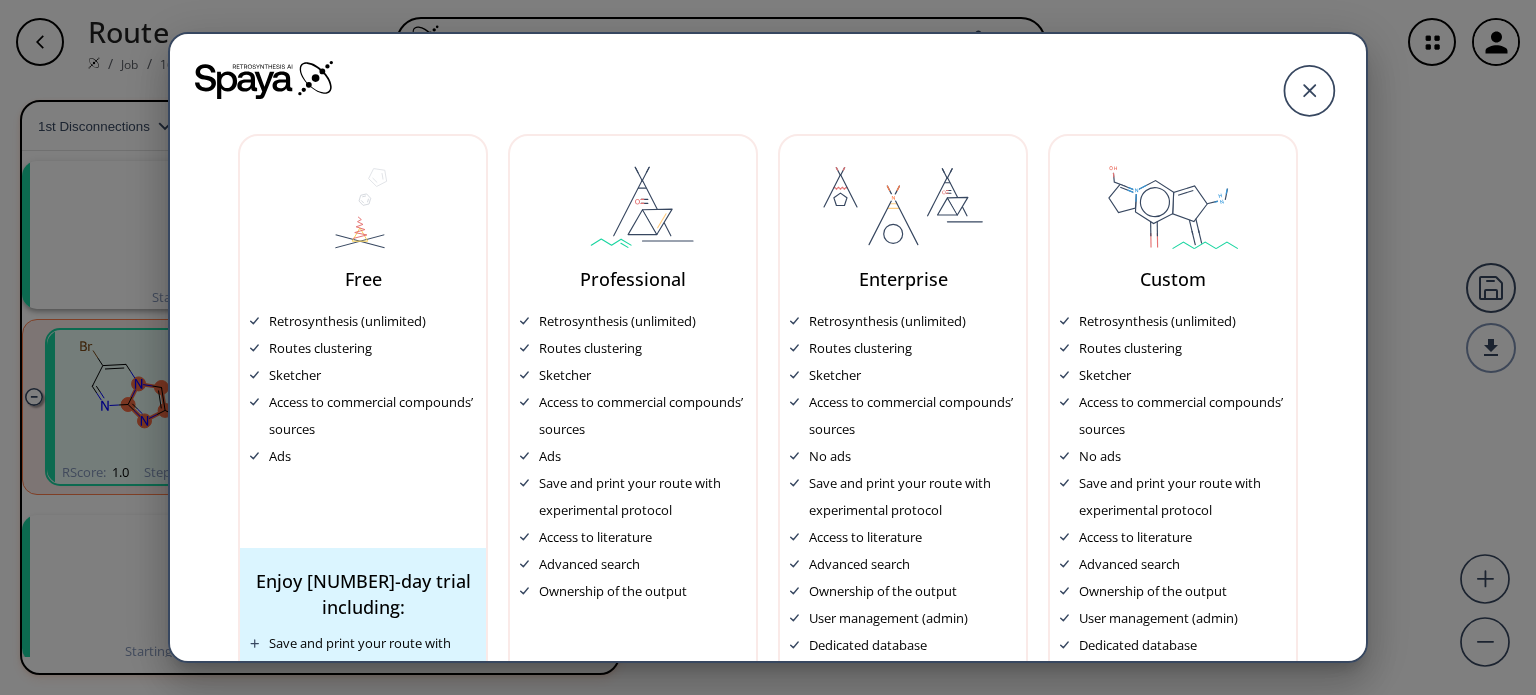 scroll, scrollTop: 122, scrollLeft: 0, axis: vertical 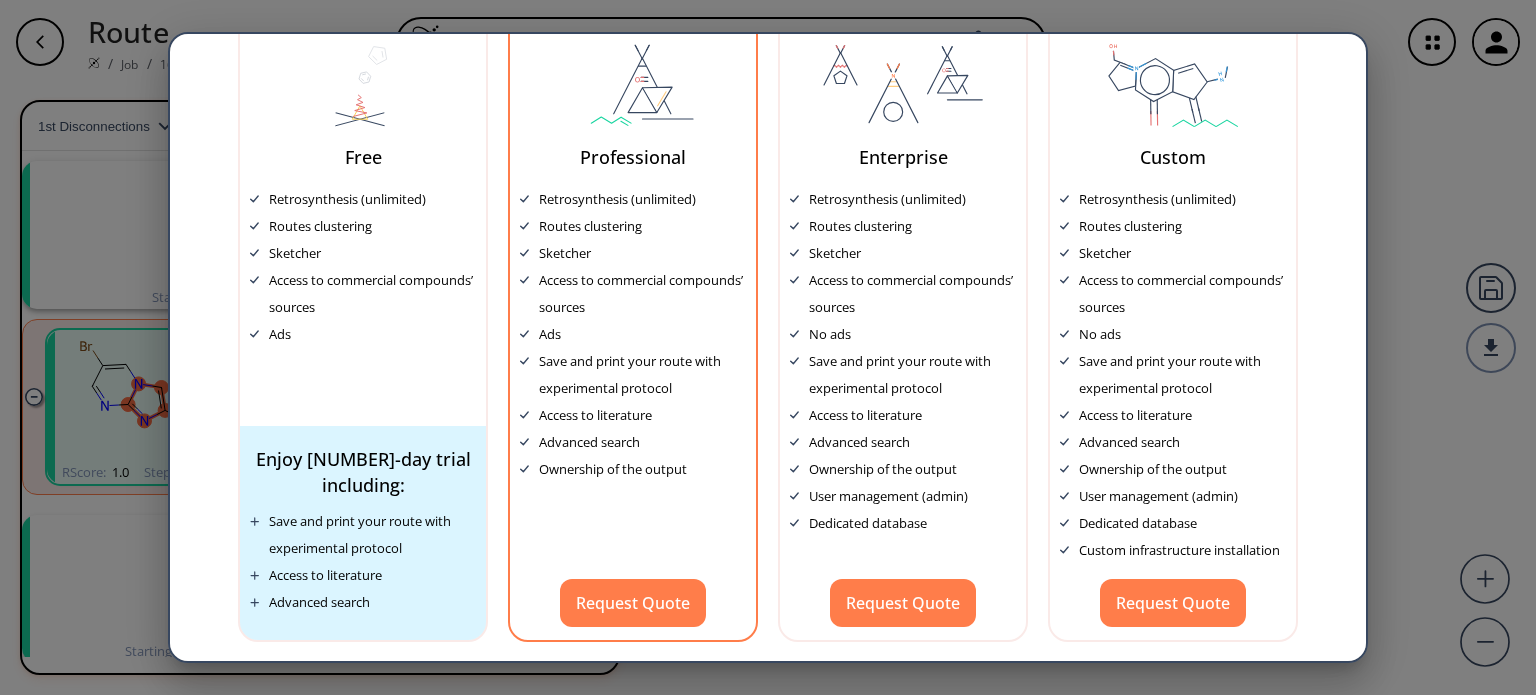click on "Professional Retrosynthesis (unlimited) Routes clustering Sketcher Access to commercial compounds’ sources Ads Save and print your route with experimental protocol Access to literature Advanced search Ownership of the output Request Quote" at bounding box center [633, 327] 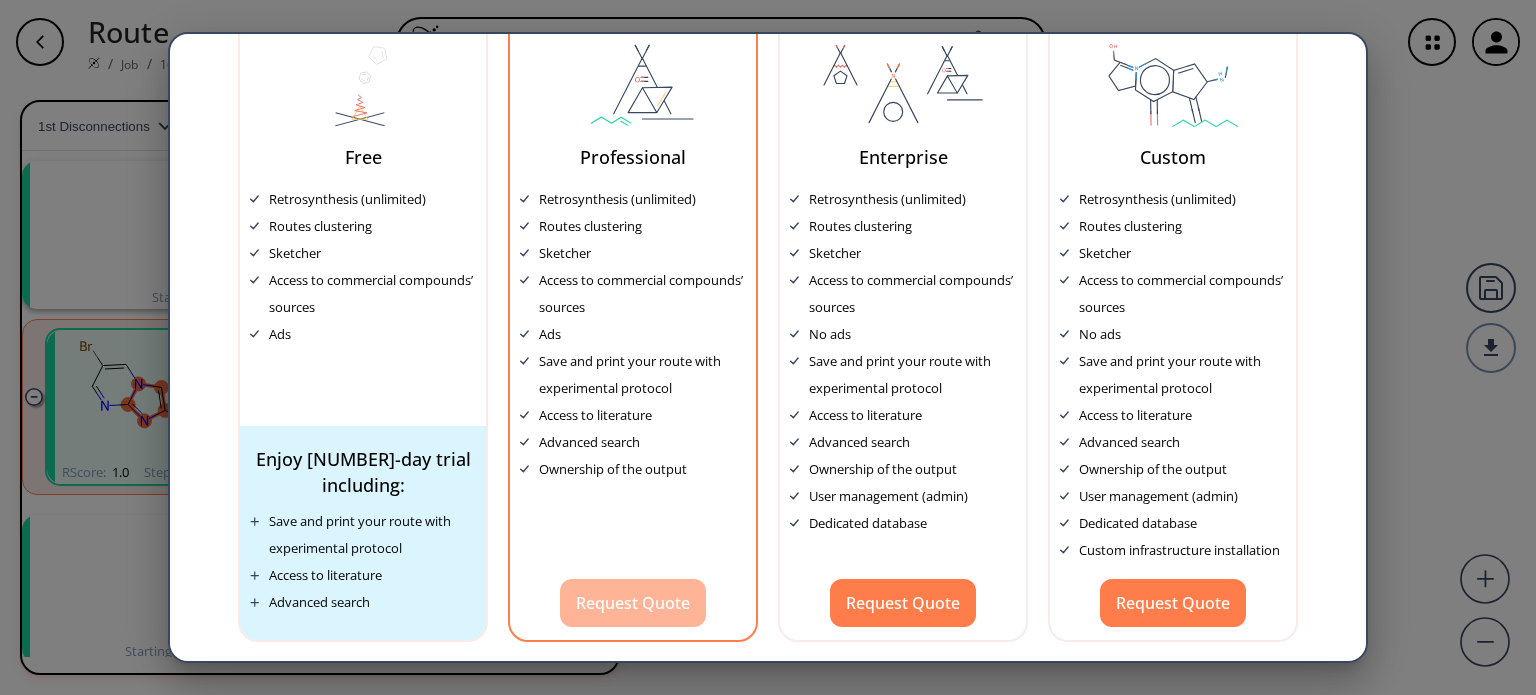 click on "Request Quote" at bounding box center [633, 603] 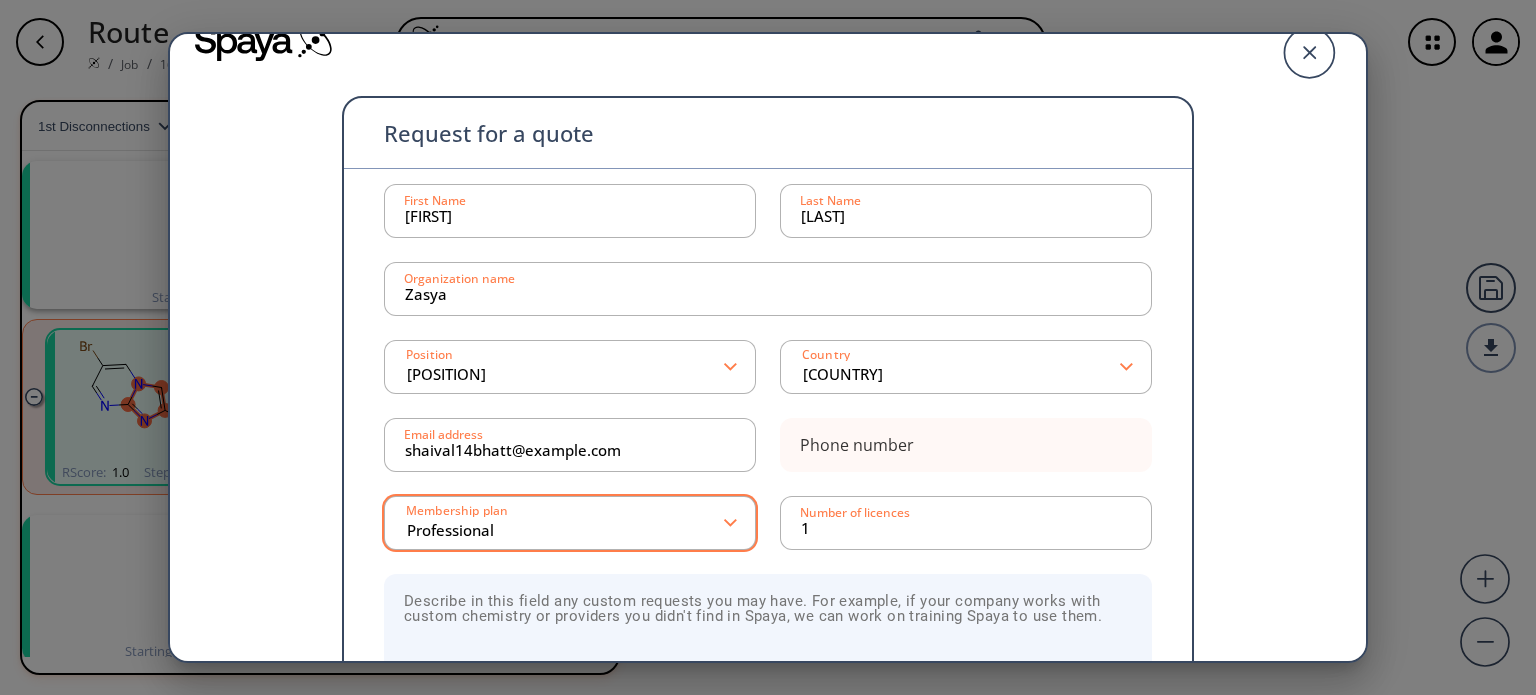 scroll, scrollTop: 23, scrollLeft: 0, axis: vertical 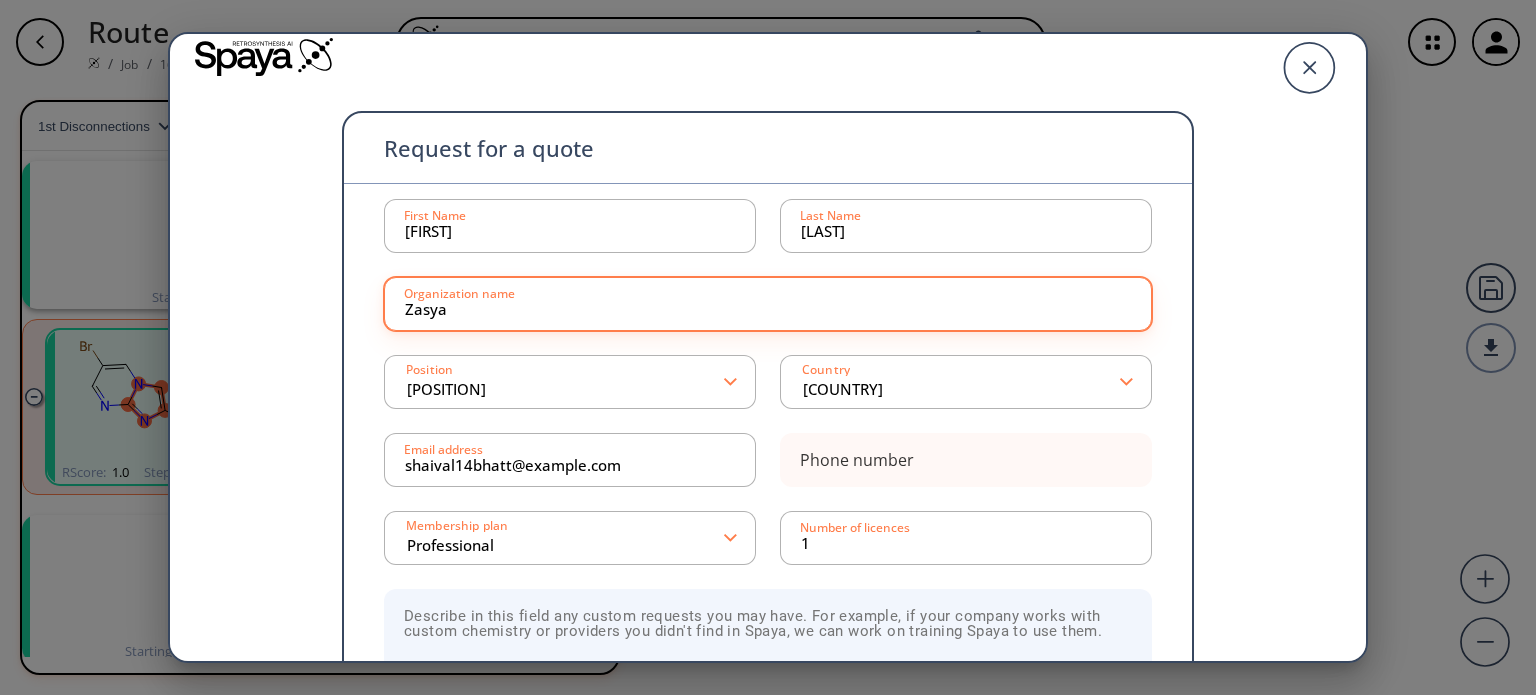 click on "Zasya Organization name" at bounding box center [768, 304] 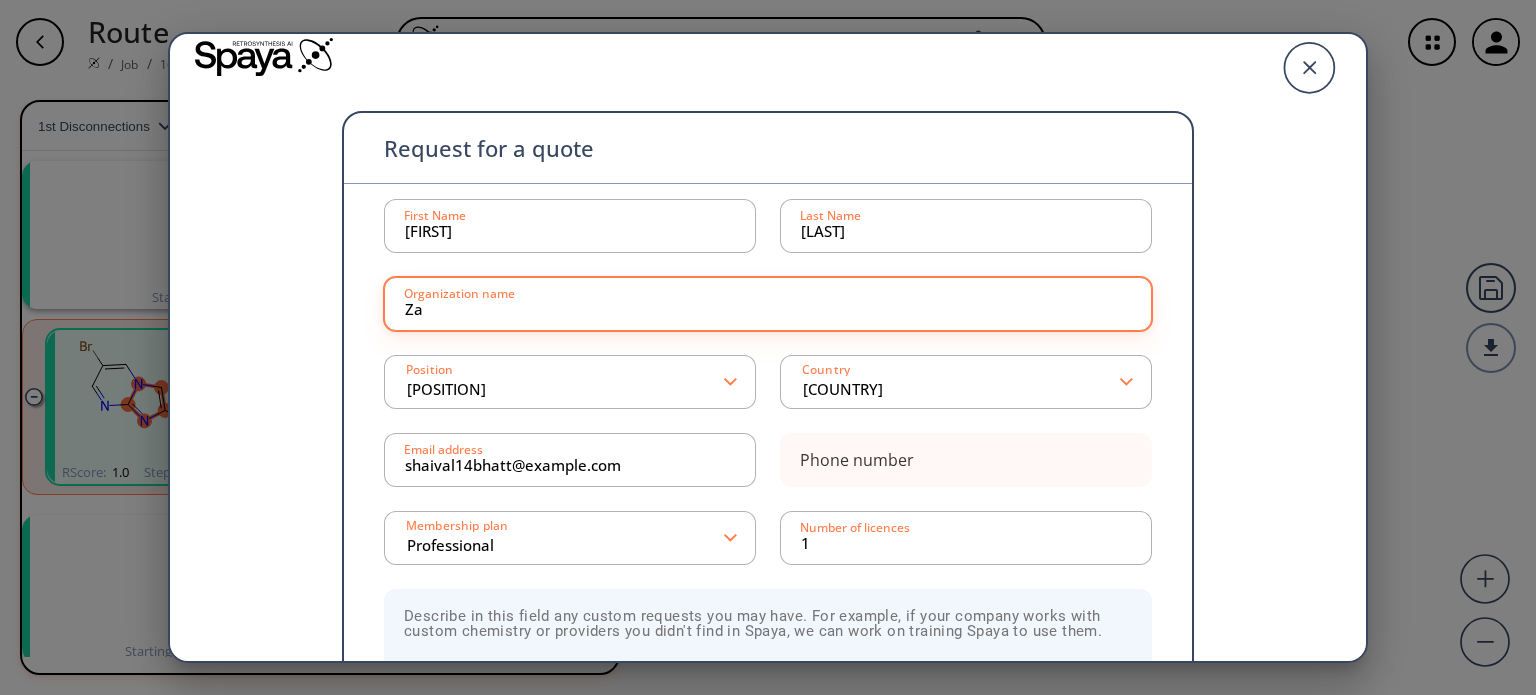 type on "Z" 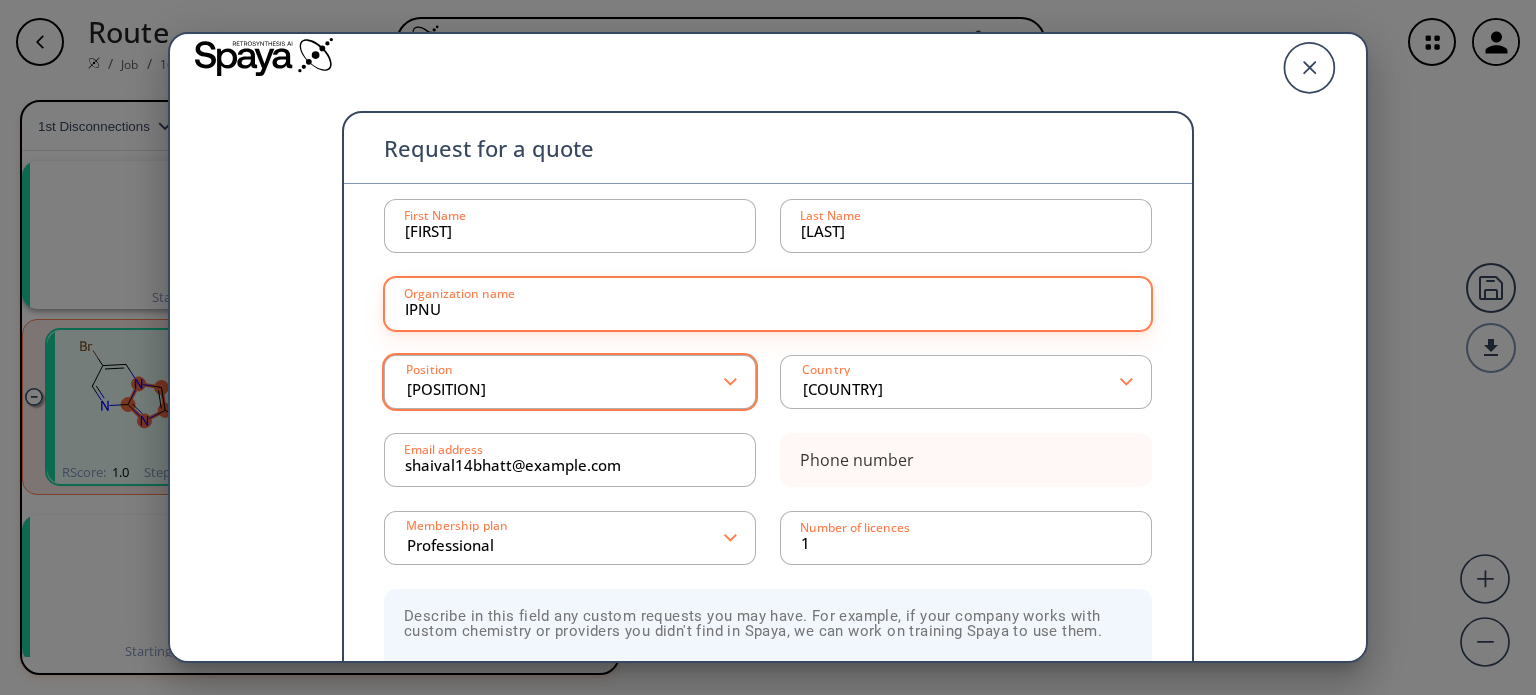 type on "IPNU" 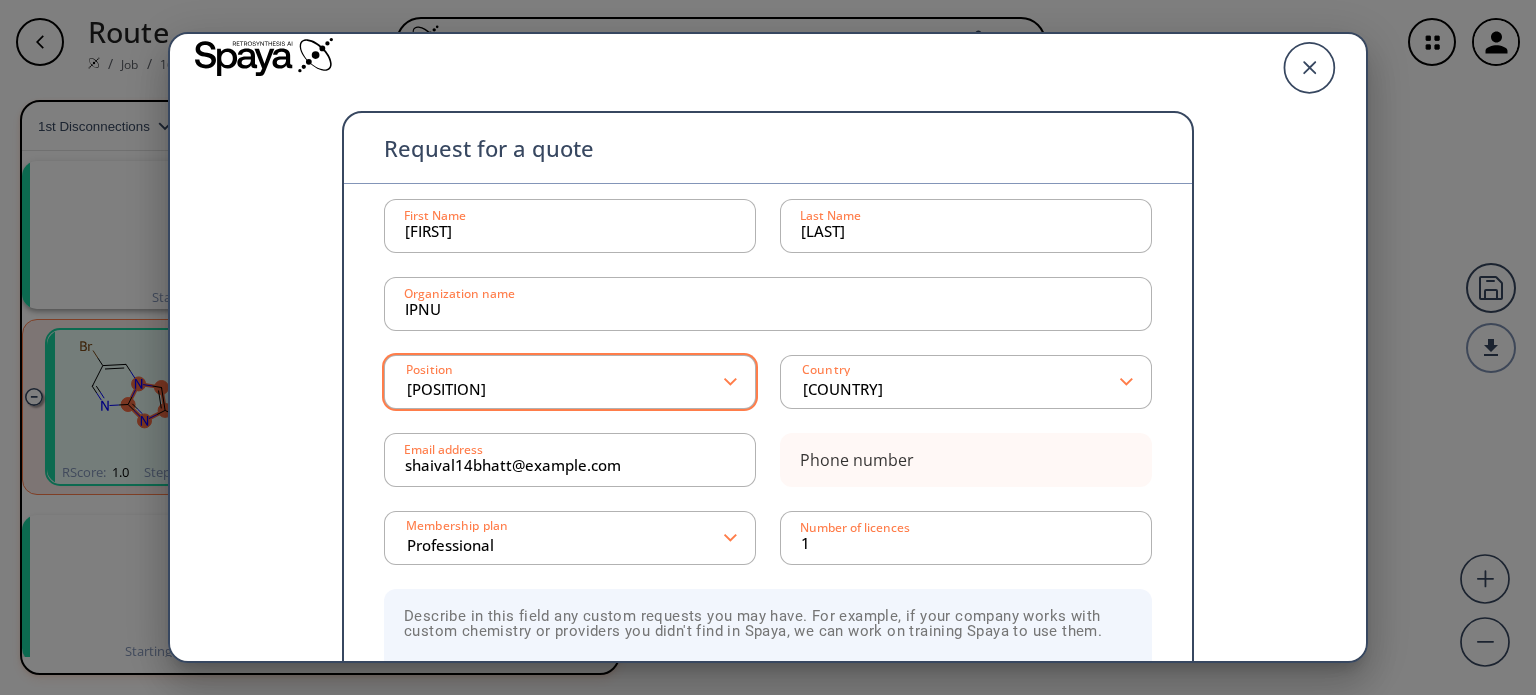 click on "[POSITION]" at bounding box center (565, 382) 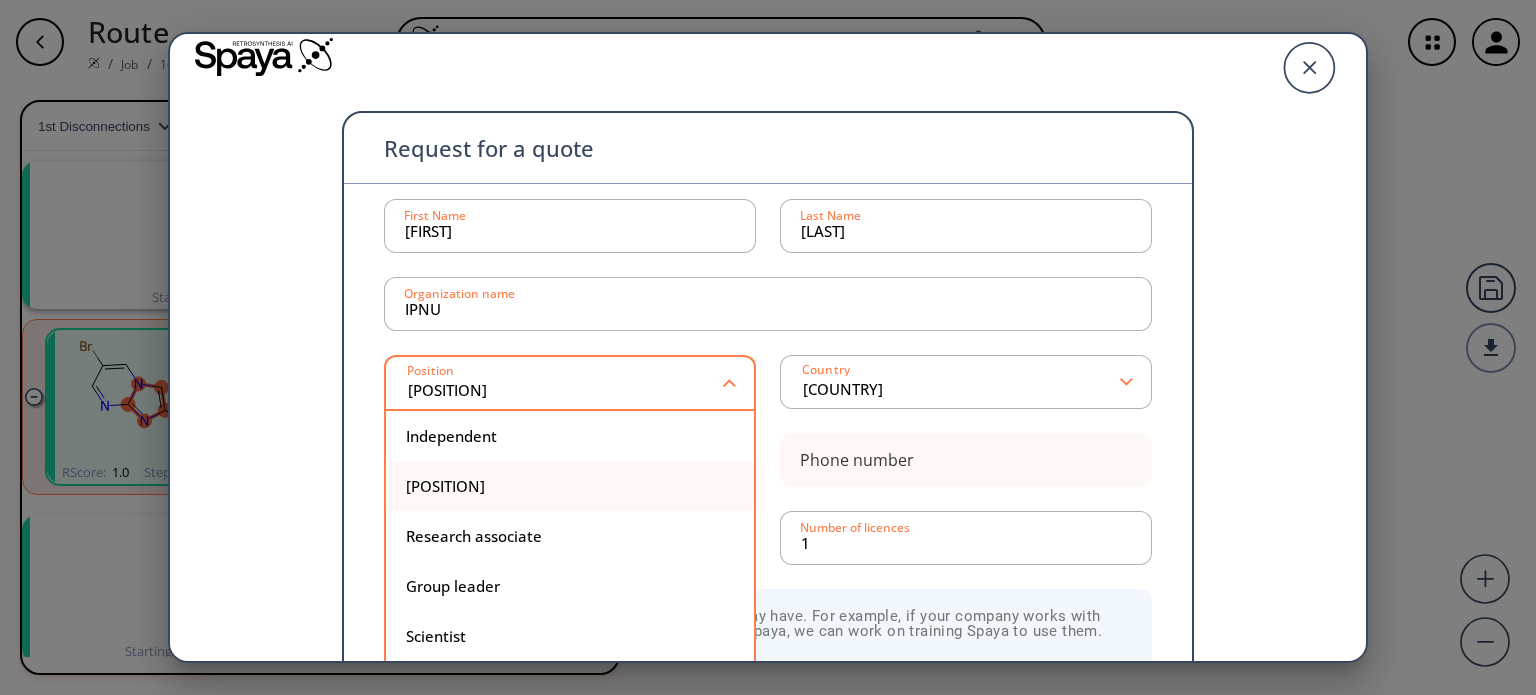 click on "[POSITION]" at bounding box center [570, 486] 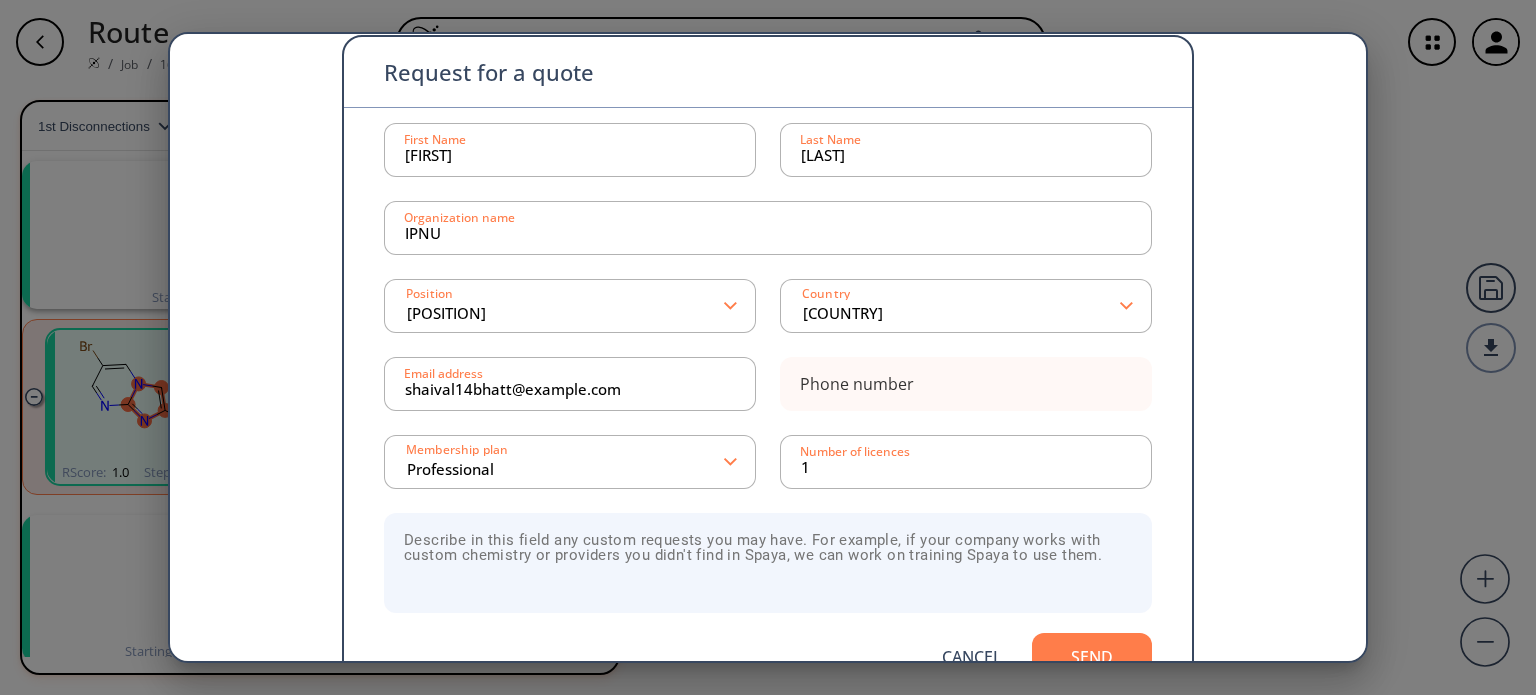 scroll, scrollTop: 98, scrollLeft: 0, axis: vertical 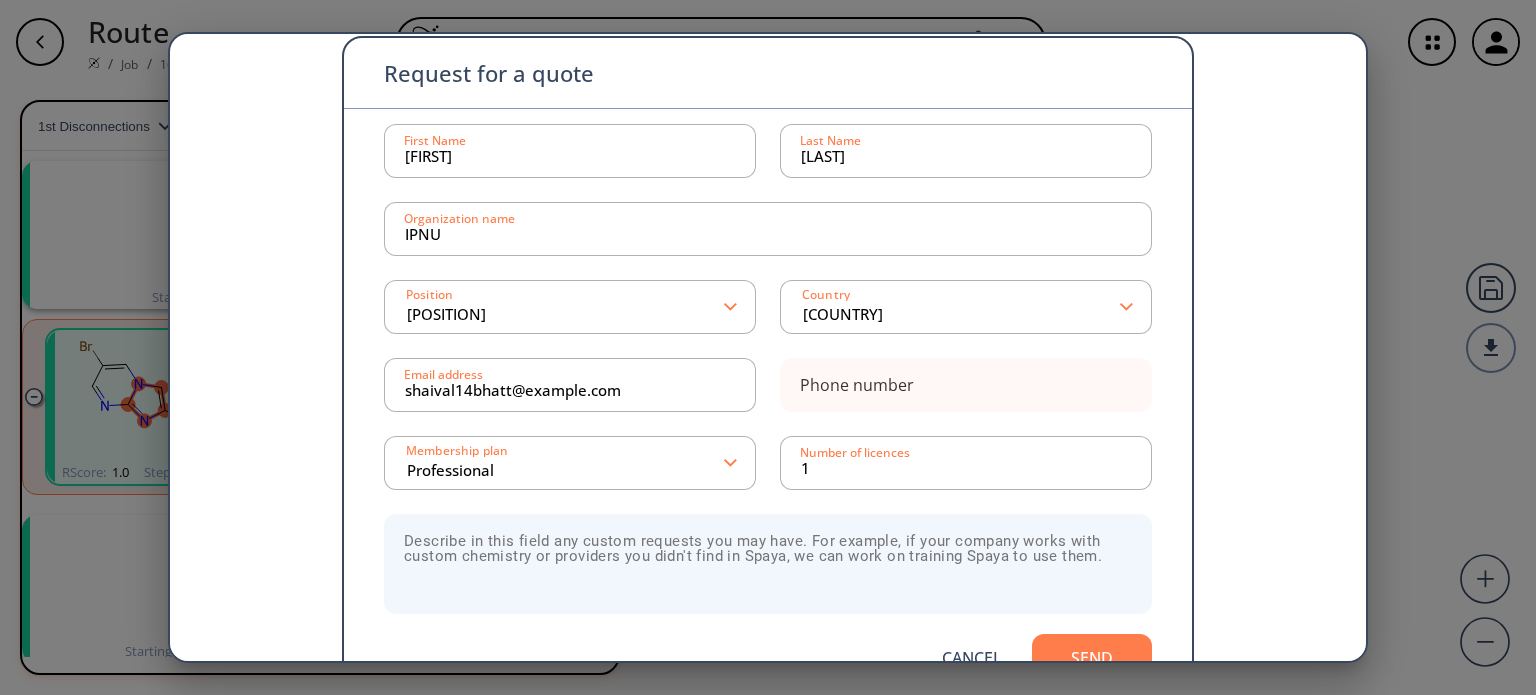 click at bounding box center (768, 564) 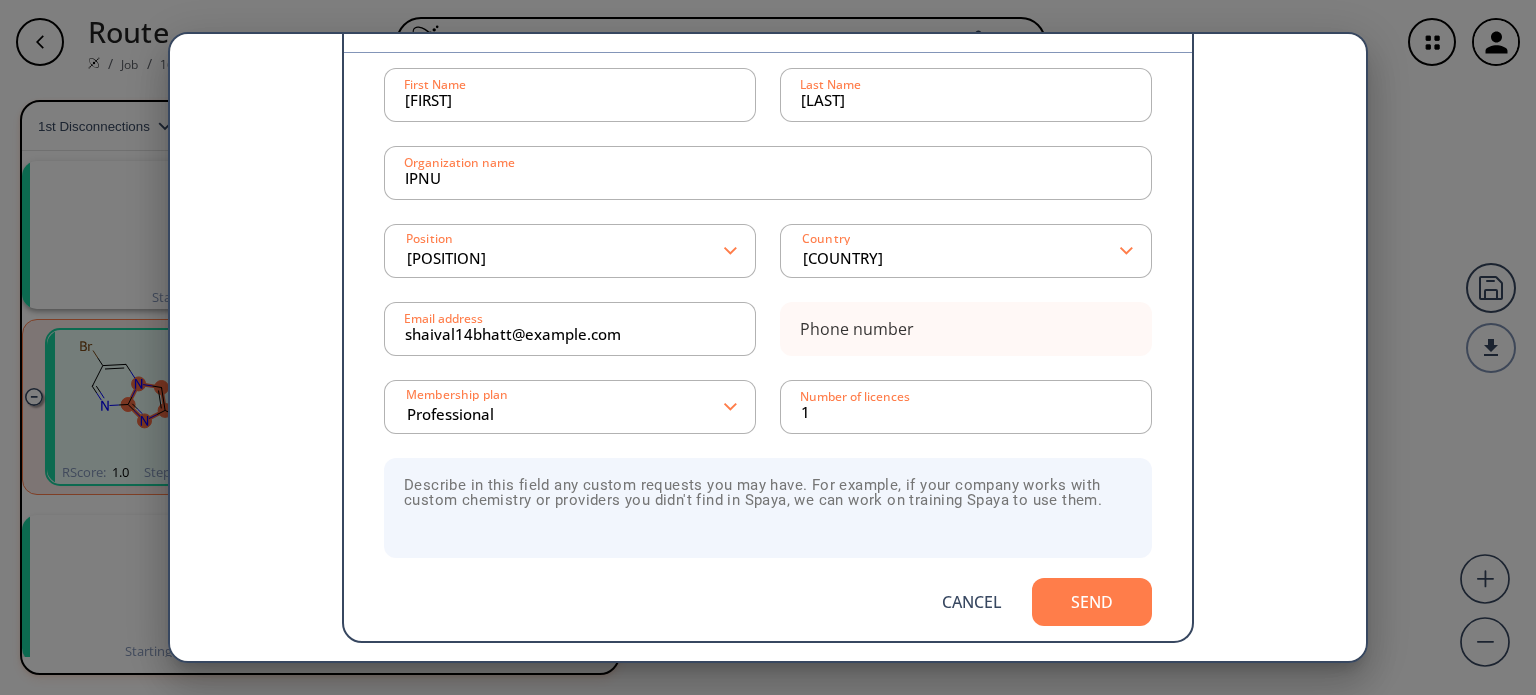 scroll, scrollTop: 0, scrollLeft: 0, axis: both 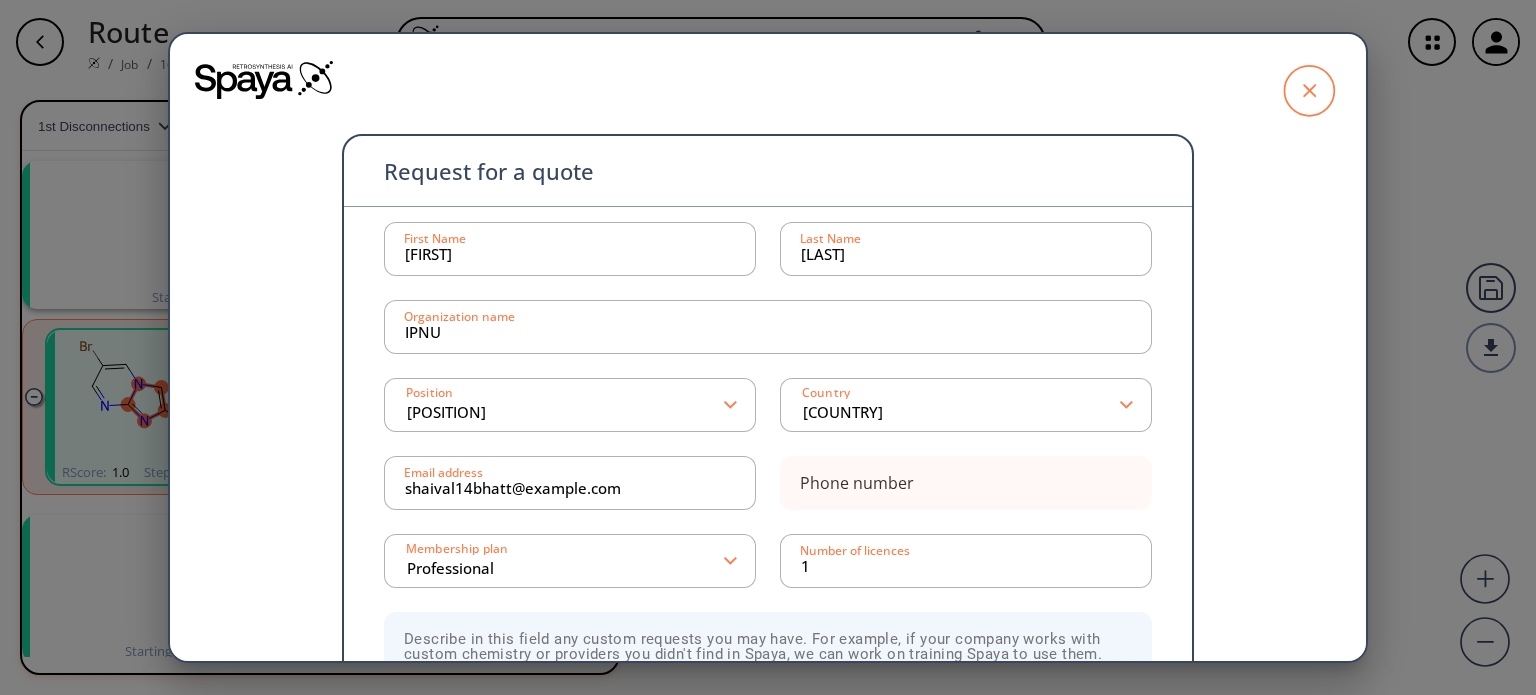 click 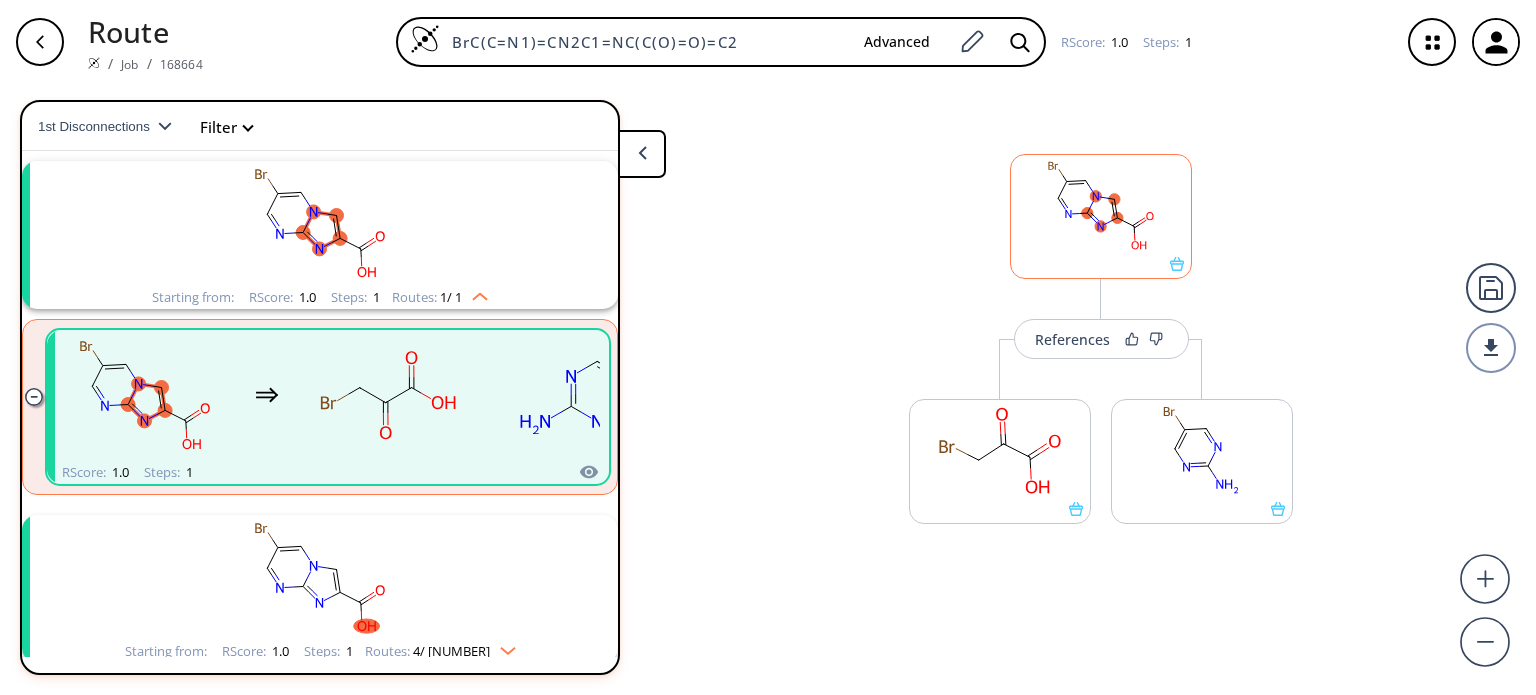 click at bounding box center [1101, 216] 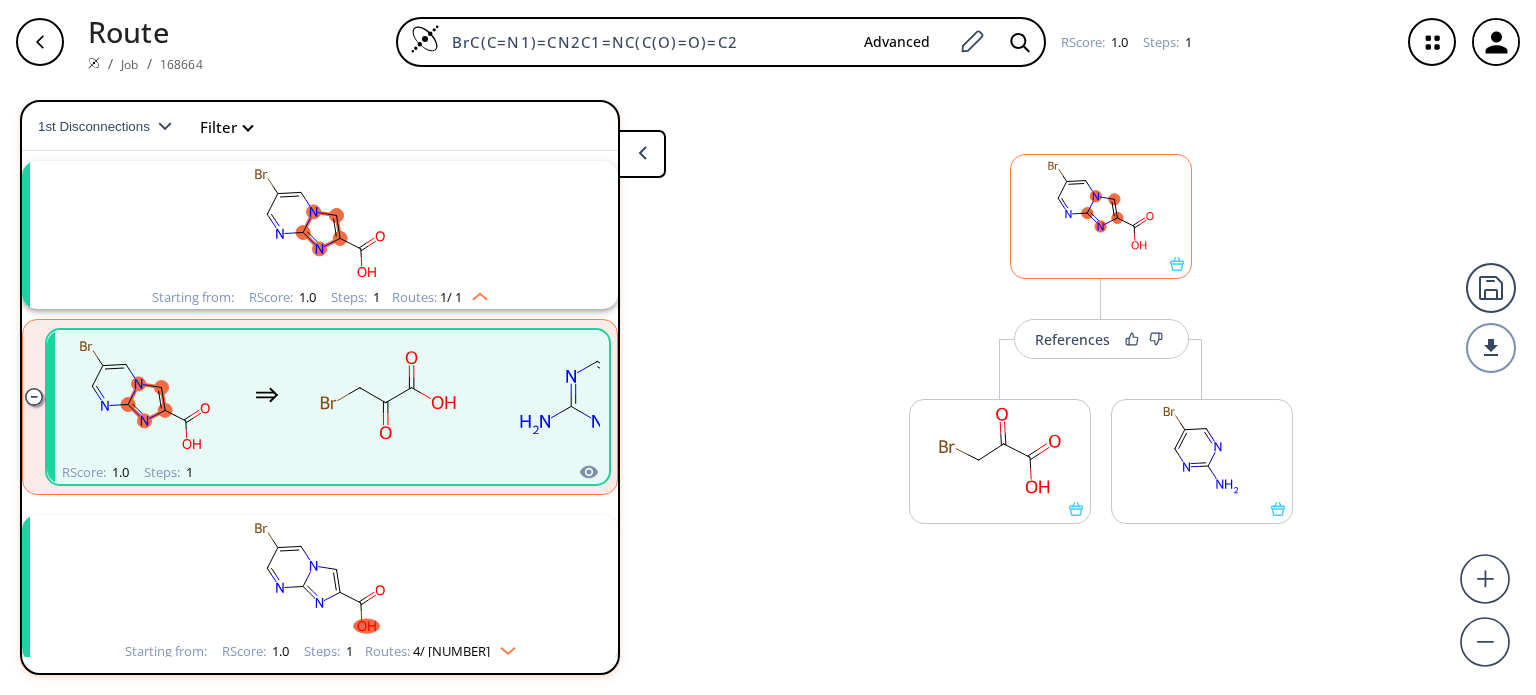 scroll, scrollTop: 0, scrollLeft: 0, axis: both 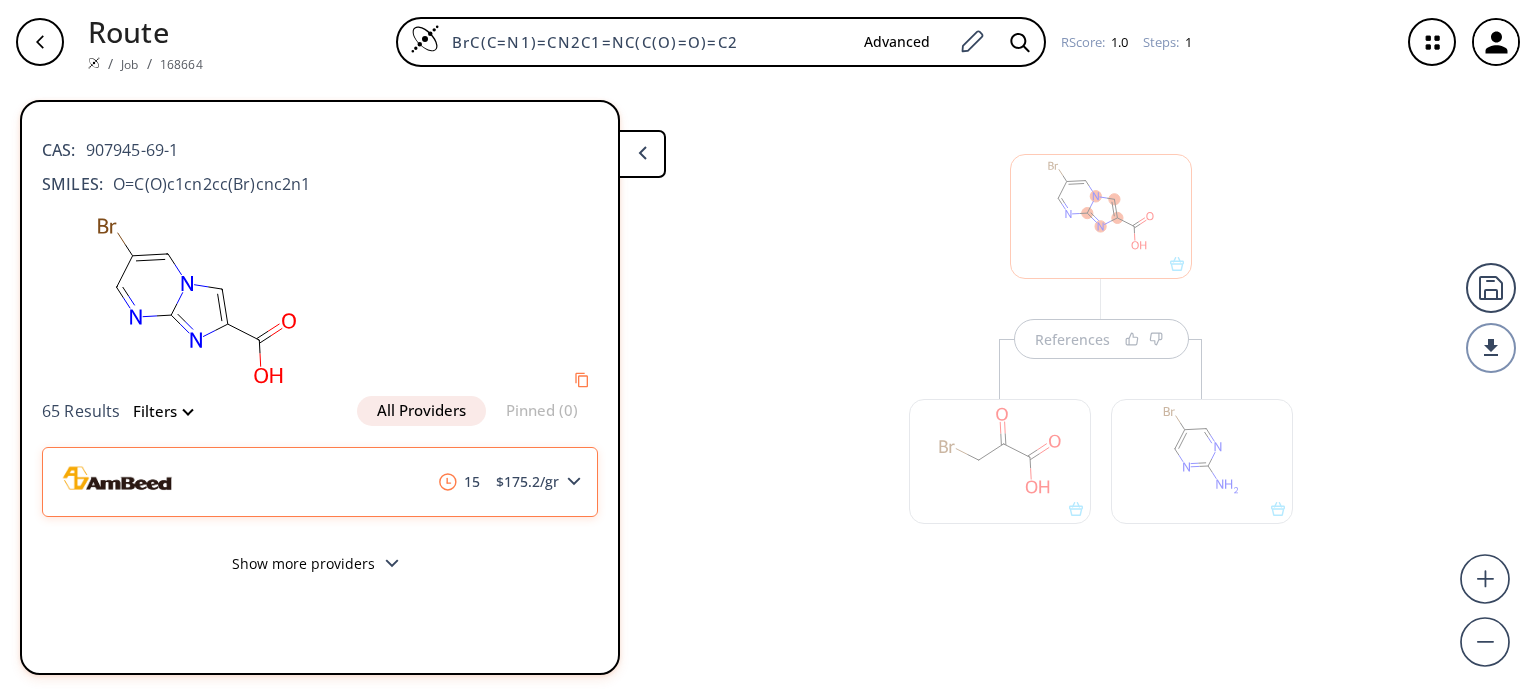 click 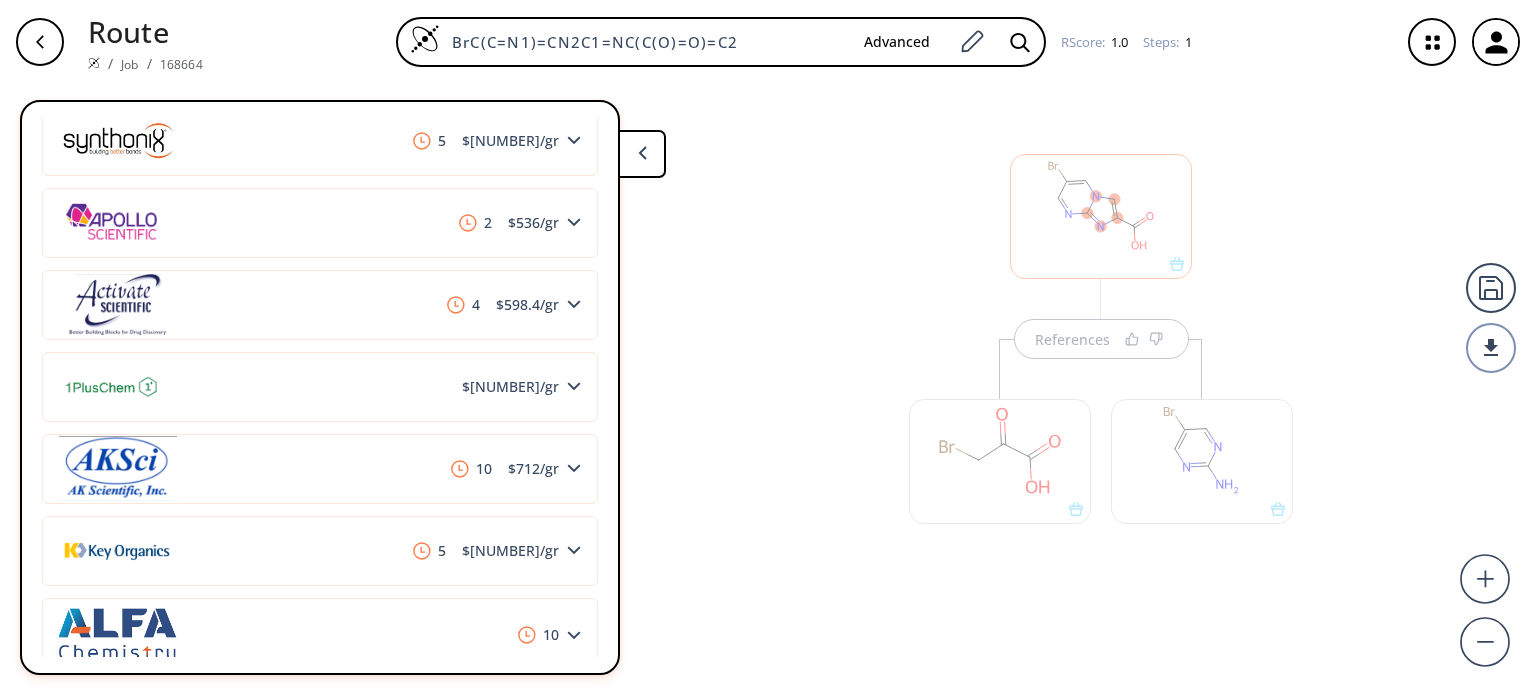 scroll, scrollTop: 1355, scrollLeft: 0, axis: vertical 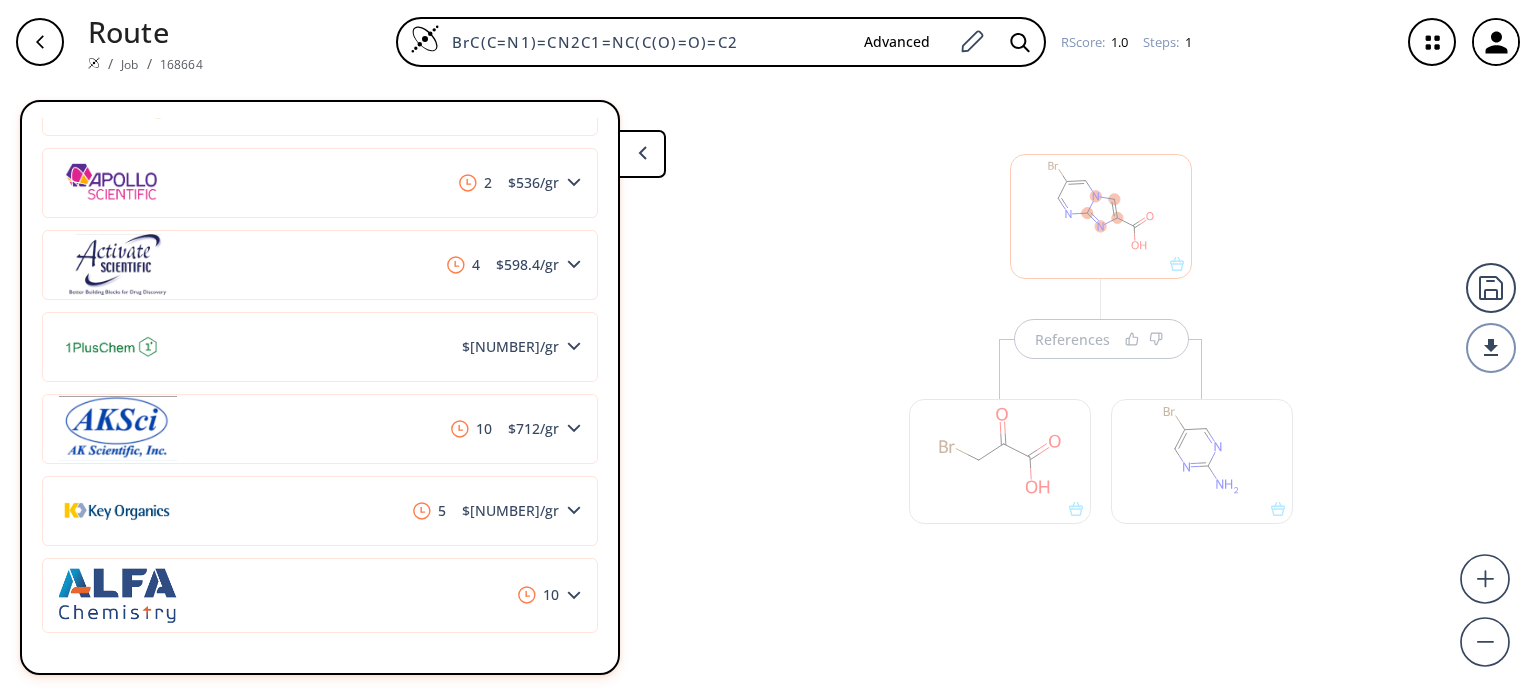 click at bounding box center [1000, 461] 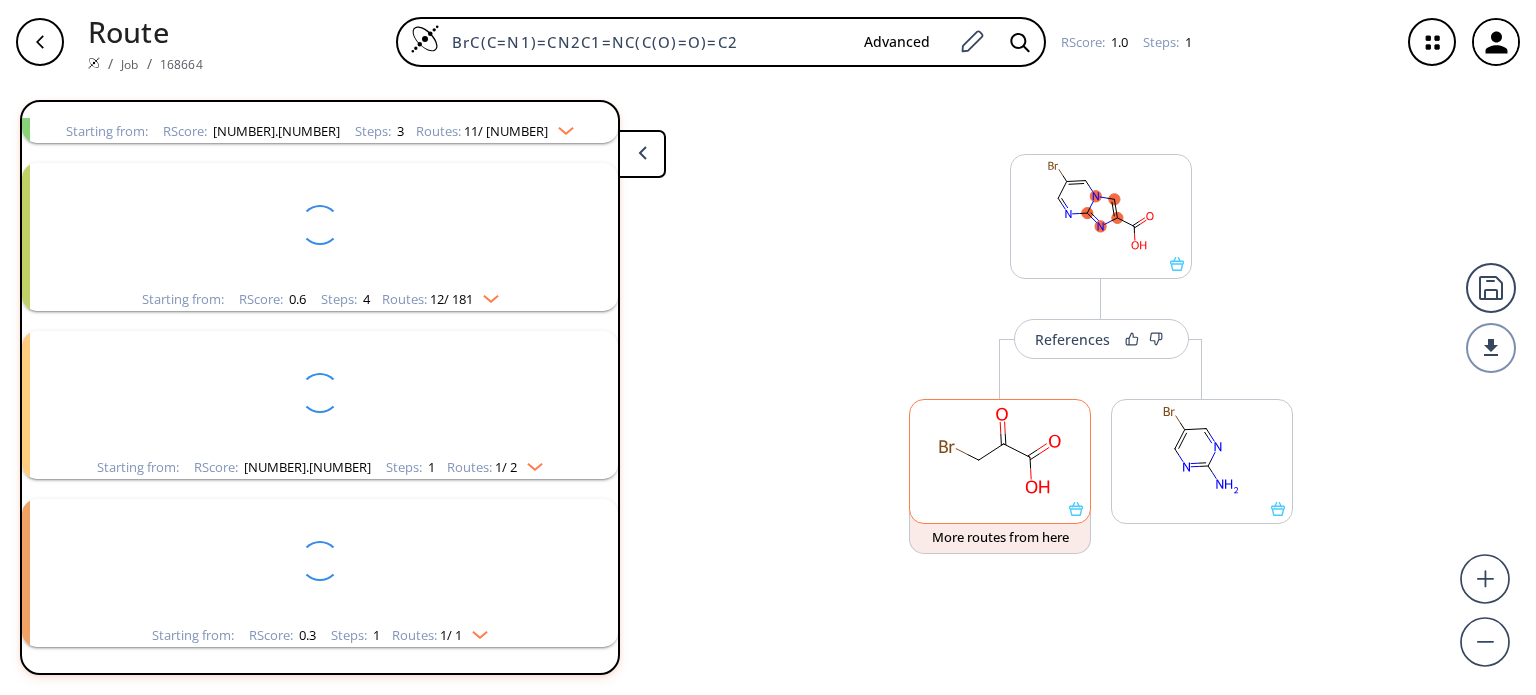 scroll, scrollTop: 44, scrollLeft: 0, axis: vertical 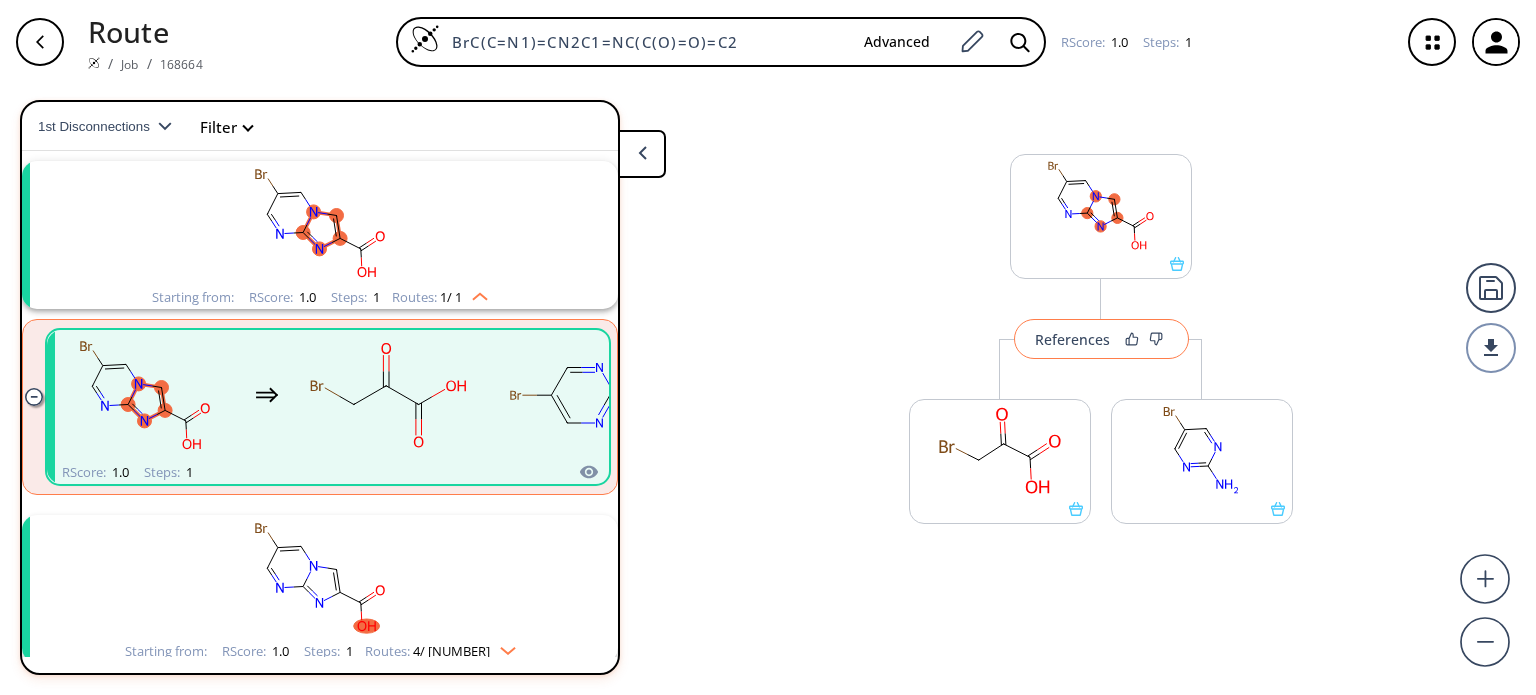 click on "References" at bounding box center [1072, 339] 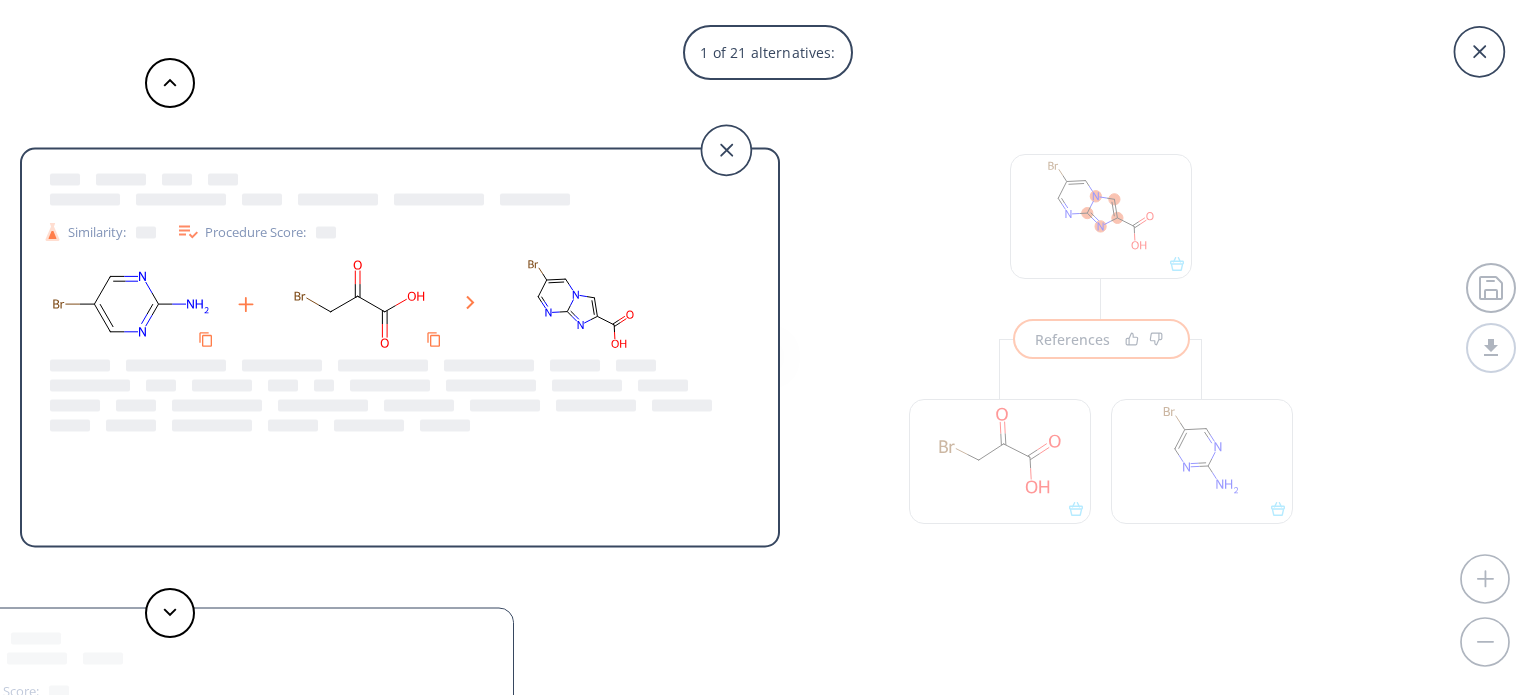 click at bounding box center [400, 396] 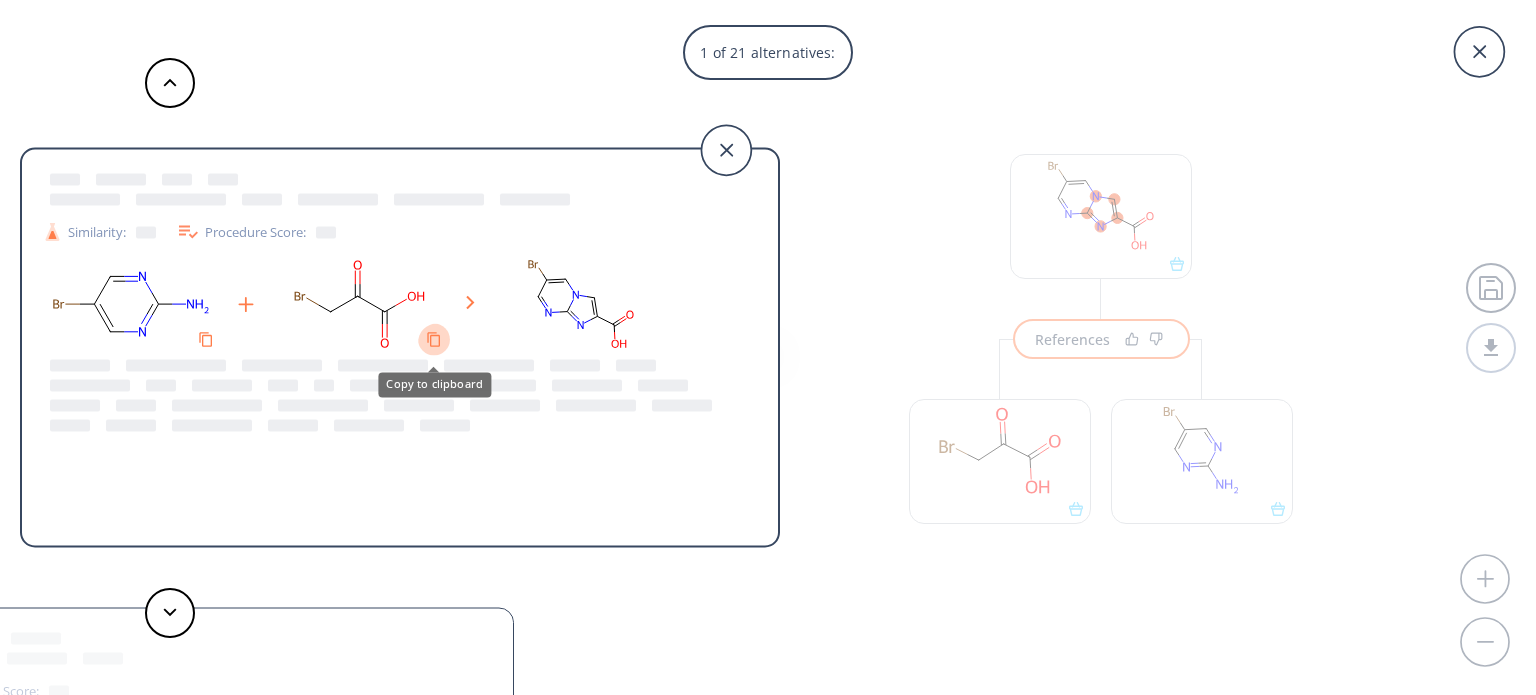 click 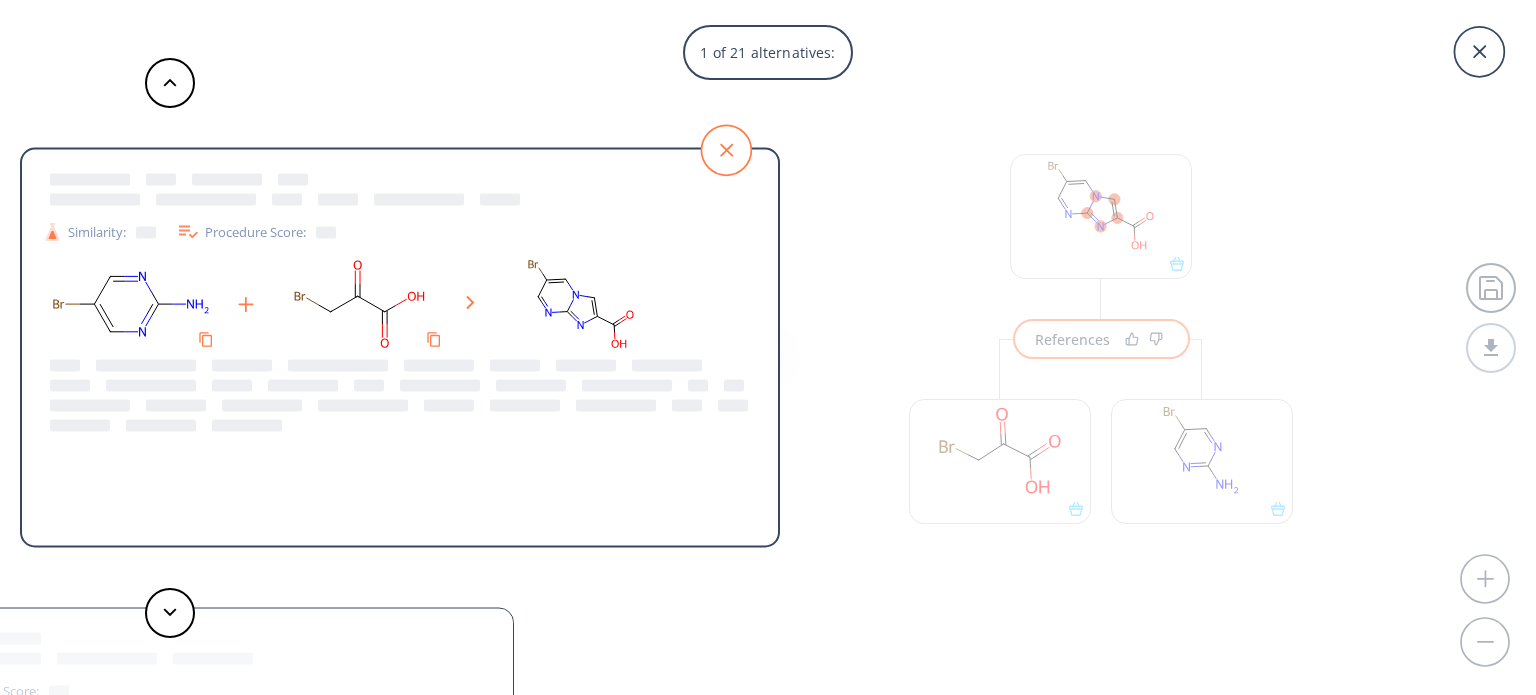 click 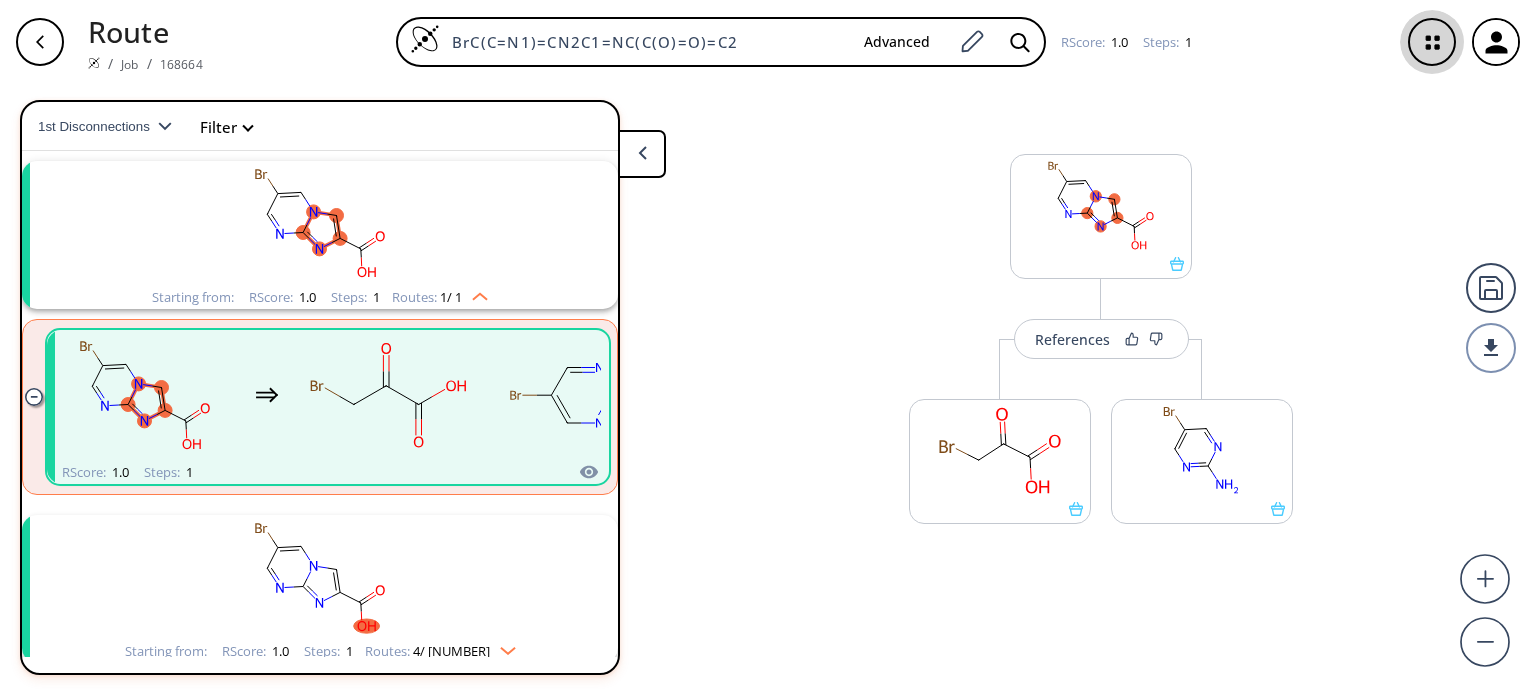 click 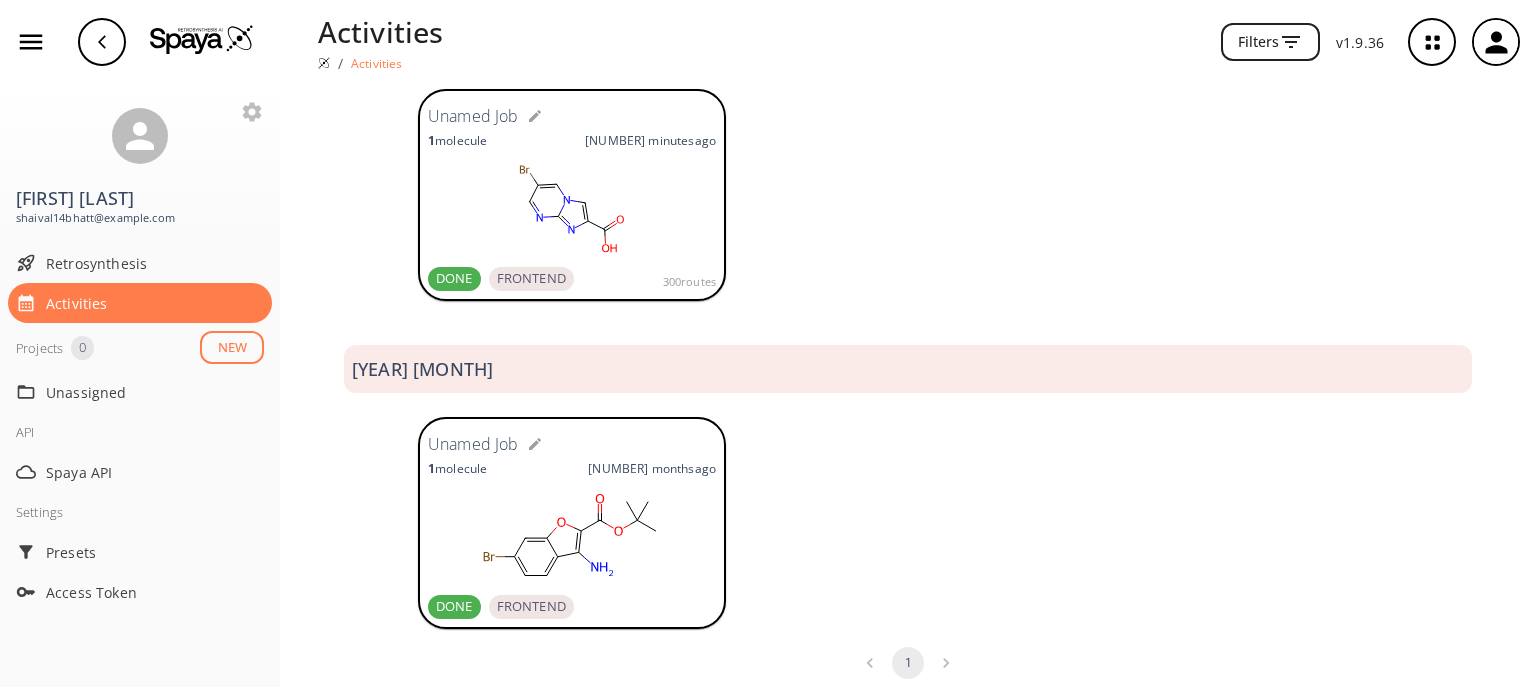 scroll, scrollTop: 108, scrollLeft: 0, axis: vertical 